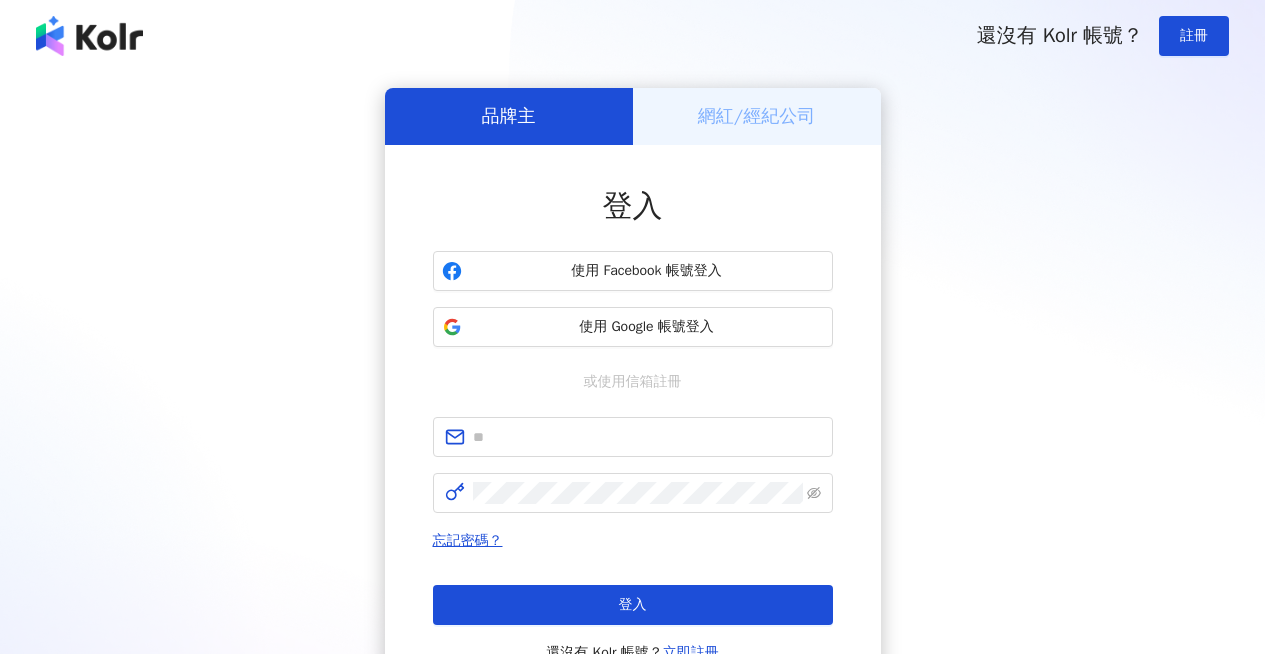 scroll, scrollTop: 0, scrollLeft: 0, axis: both 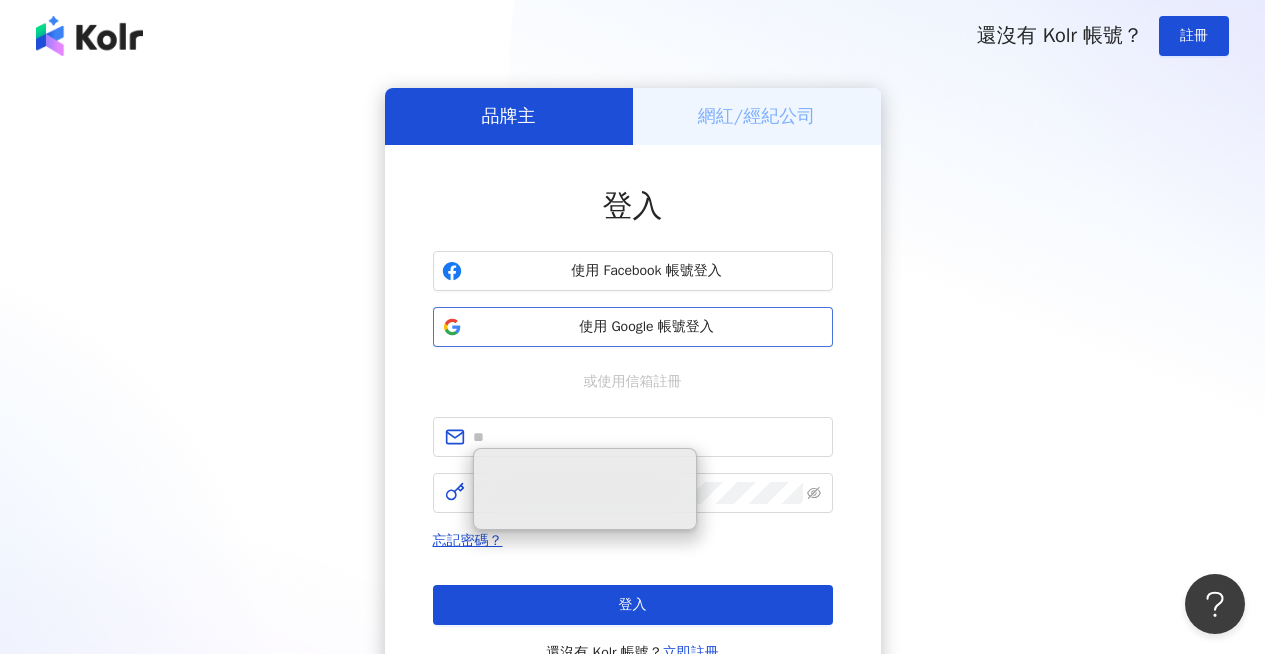 click on "使用 Google 帳號登入" at bounding box center [633, 327] 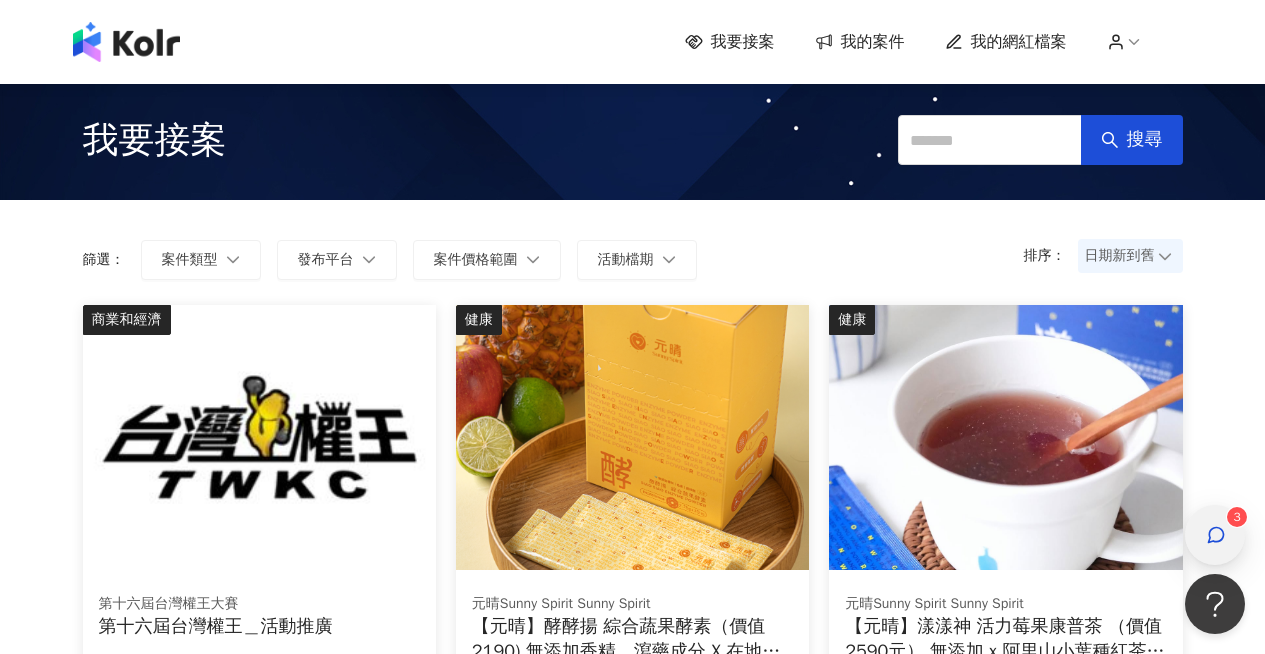 click 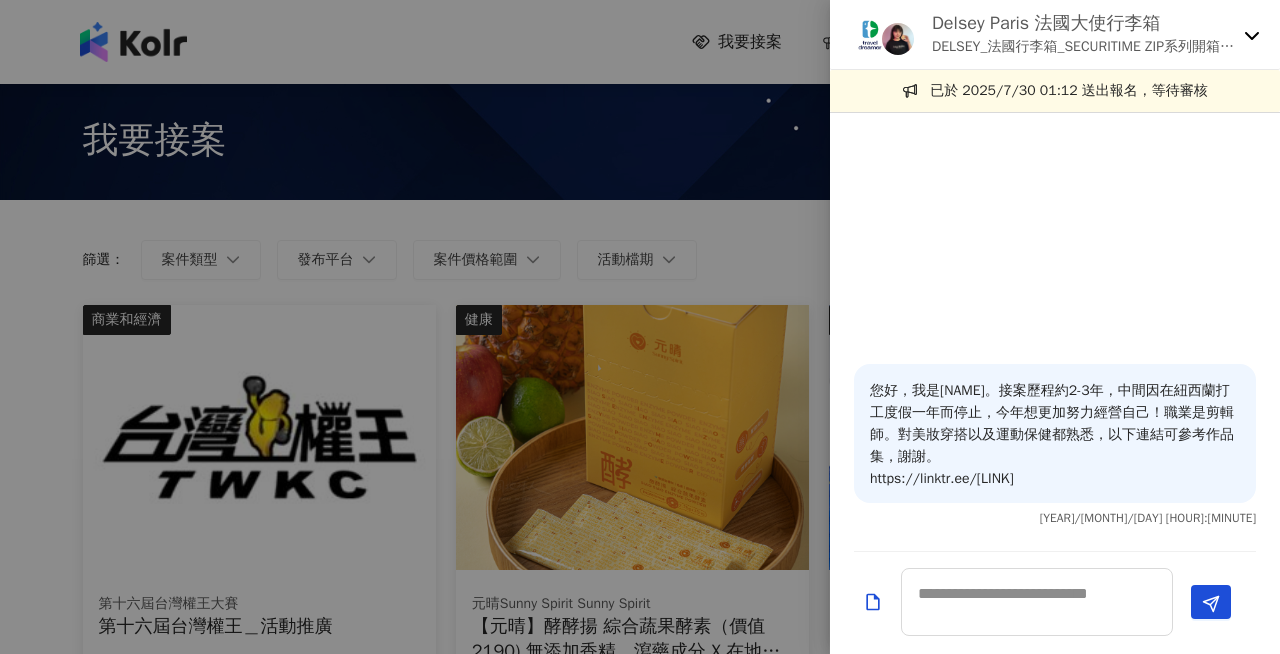 click on "Delsey Paris 法國大使行李箱 DELSEY_法國行李箱_SECURITIME ZIP系列開箱素材募集" at bounding box center (1055, 35) 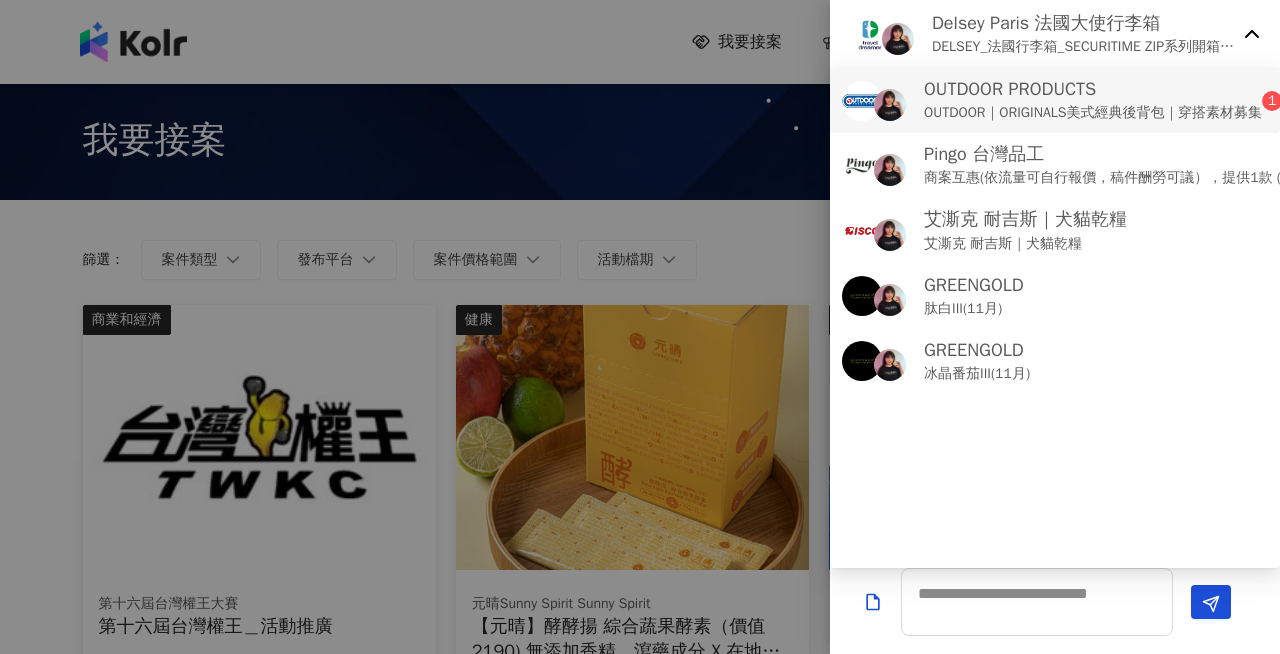 click on "OUTDOOR｜ORIGINALS美式經典後背包｜穿搭素材募集" at bounding box center [1093, 113] 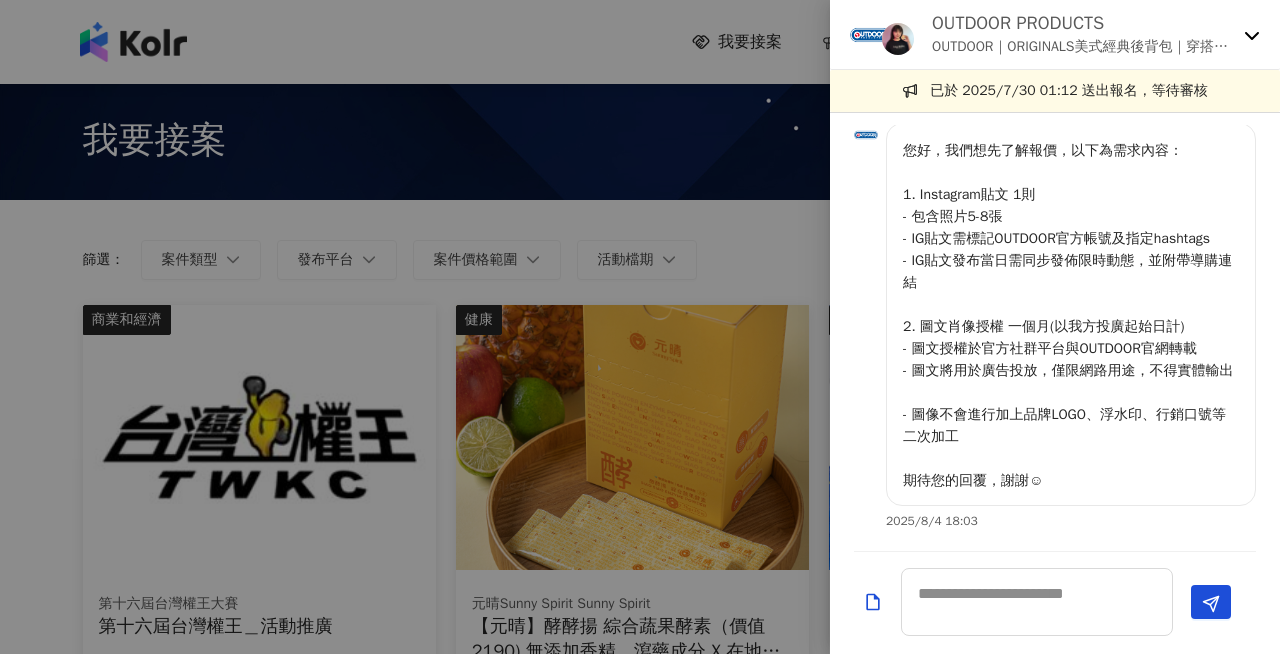 scroll, scrollTop: 202, scrollLeft: 0, axis: vertical 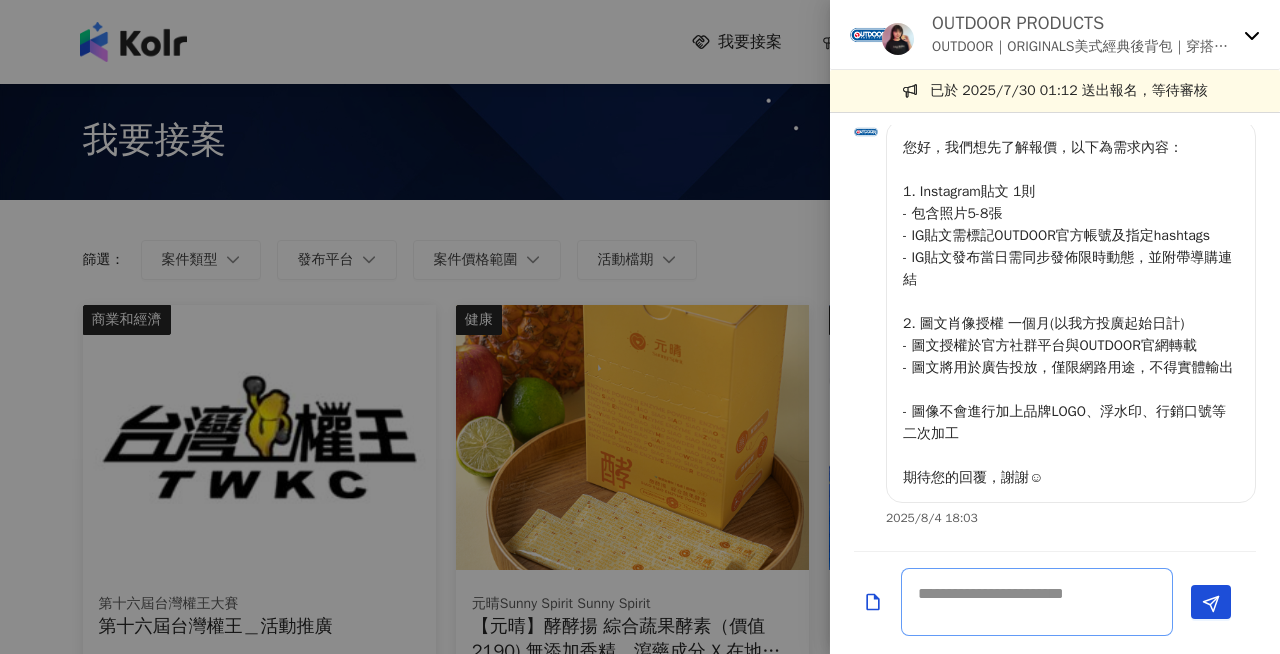 click at bounding box center [1037, 602] 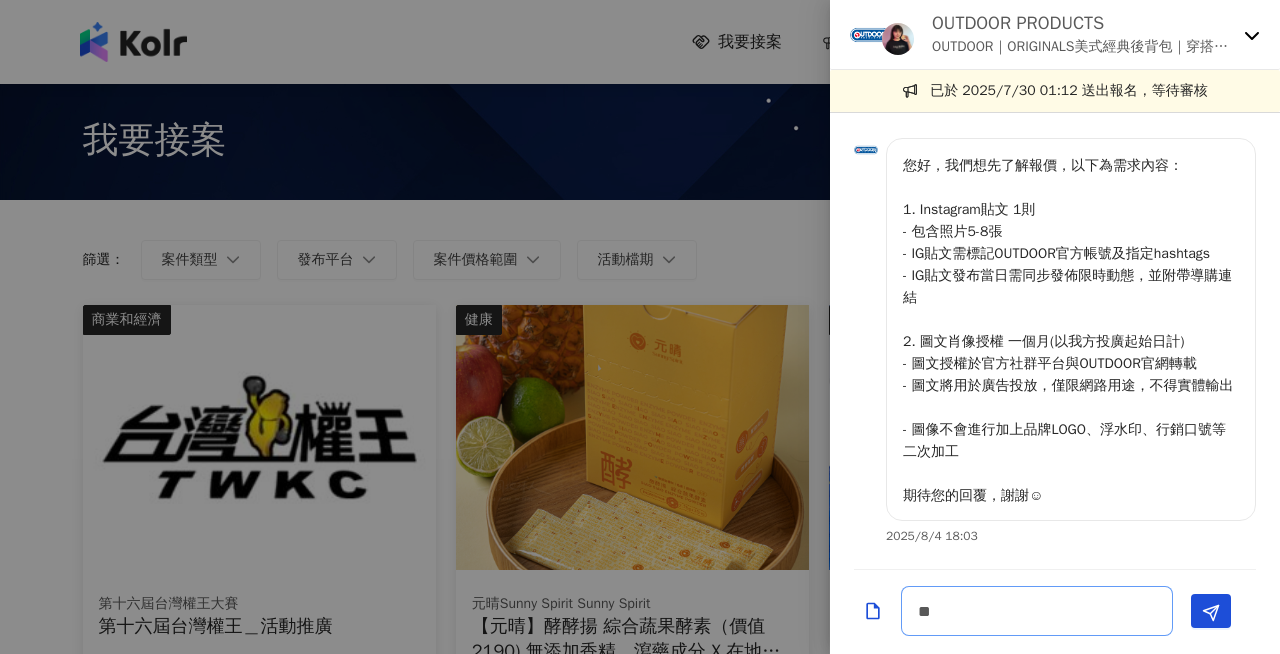 scroll, scrollTop: 184, scrollLeft: 0, axis: vertical 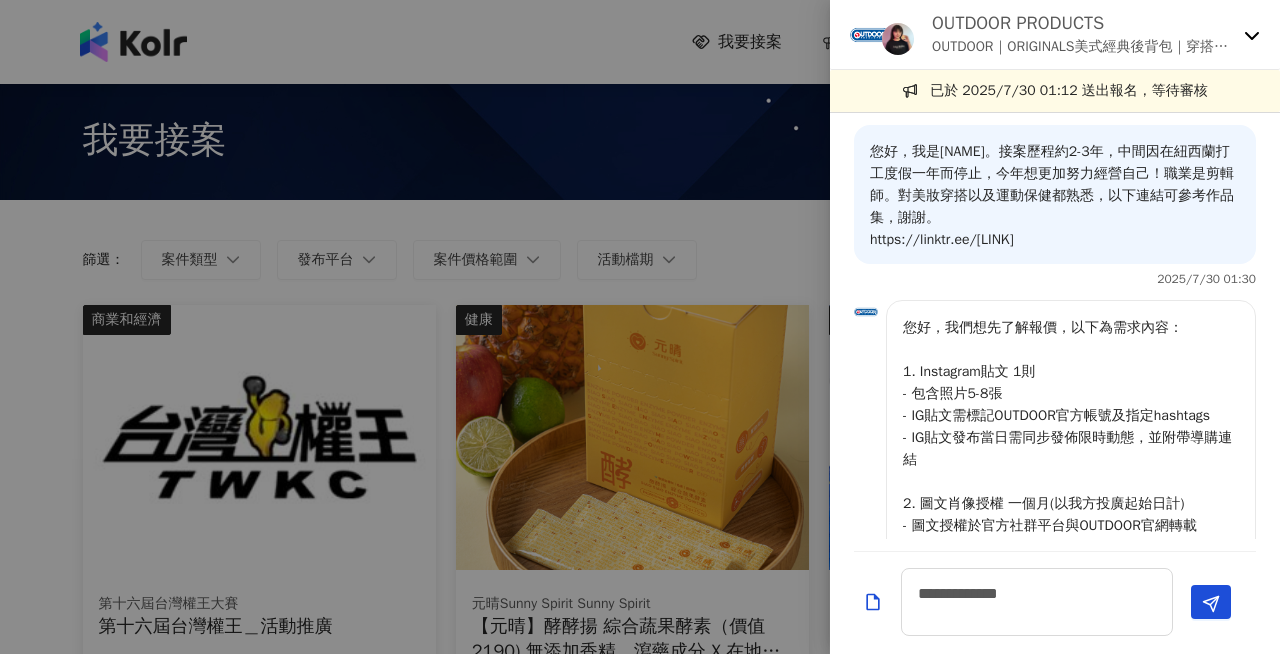 click 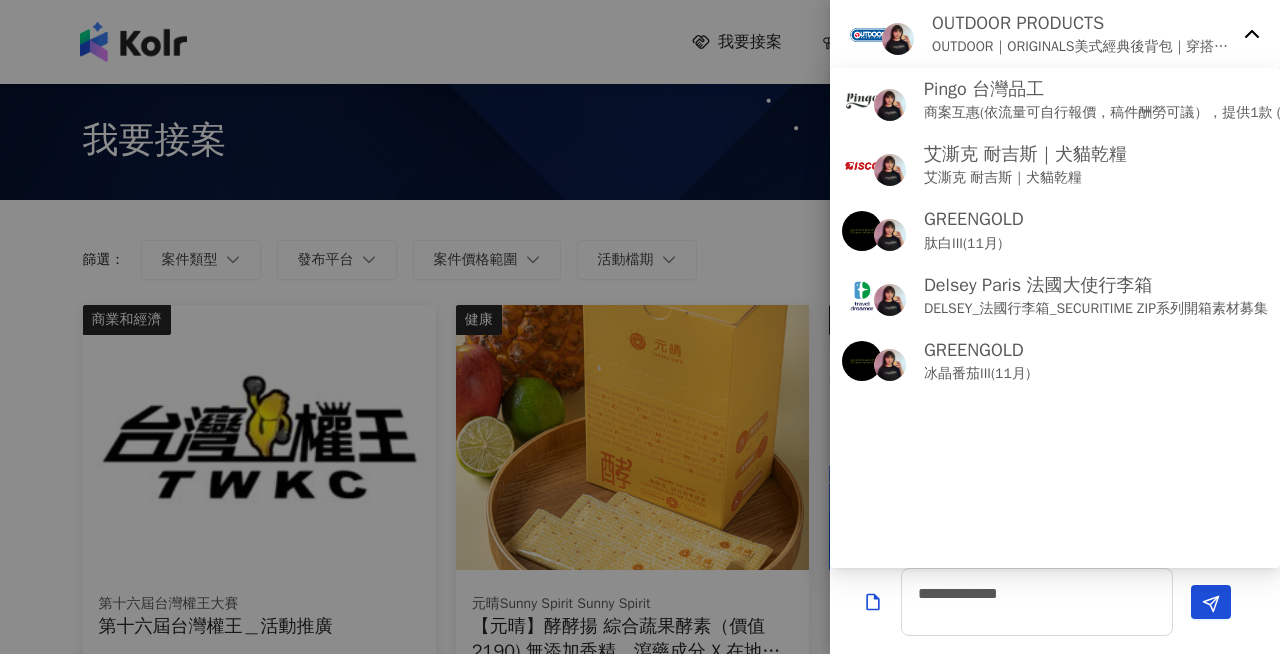 click 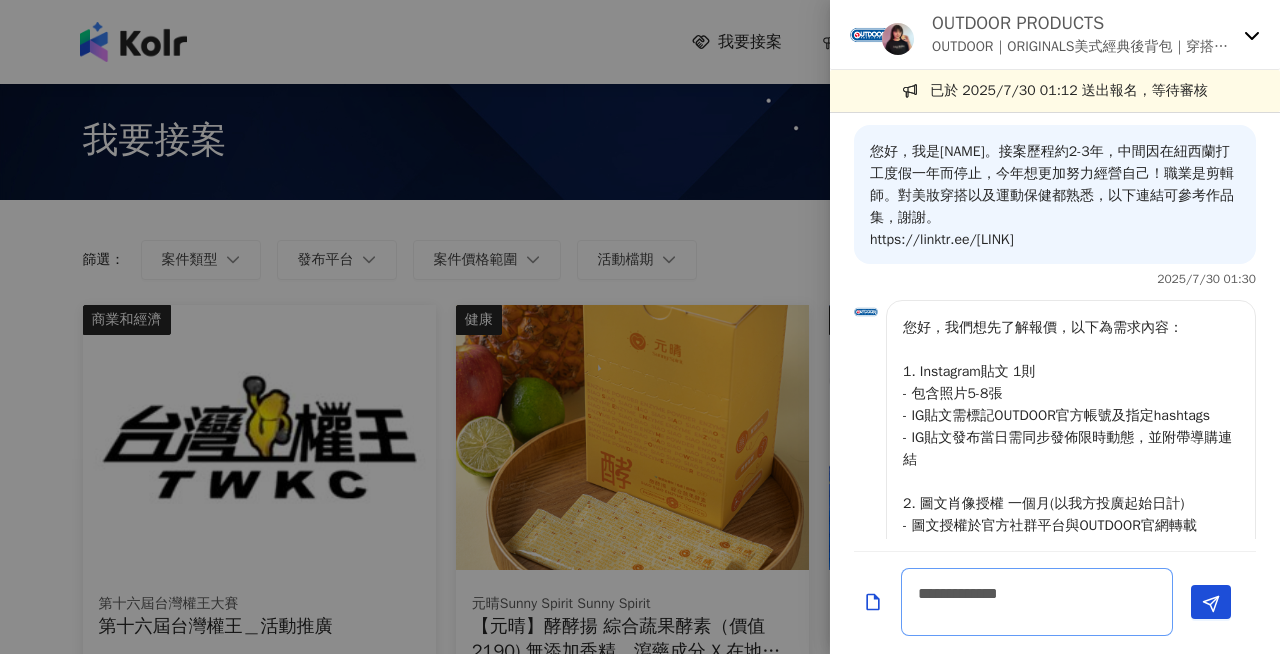 click on "**********" at bounding box center (1037, 602) 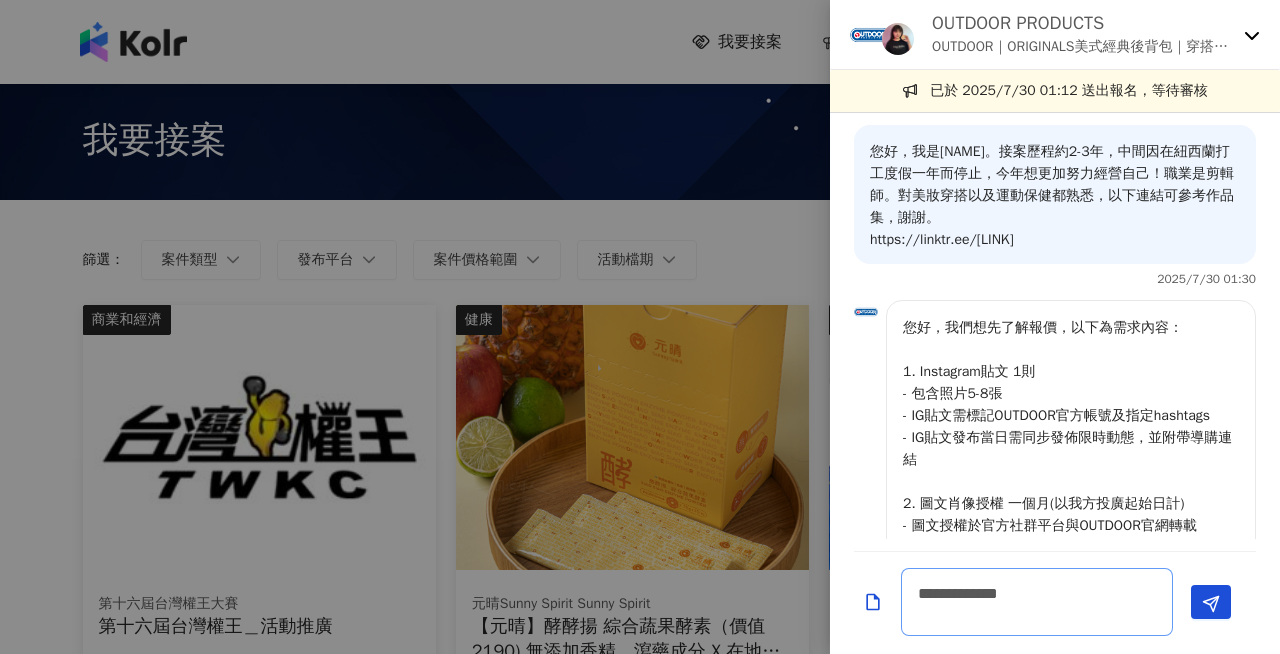scroll, scrollTop: 202, scrollLeft: 0, axis: vertical 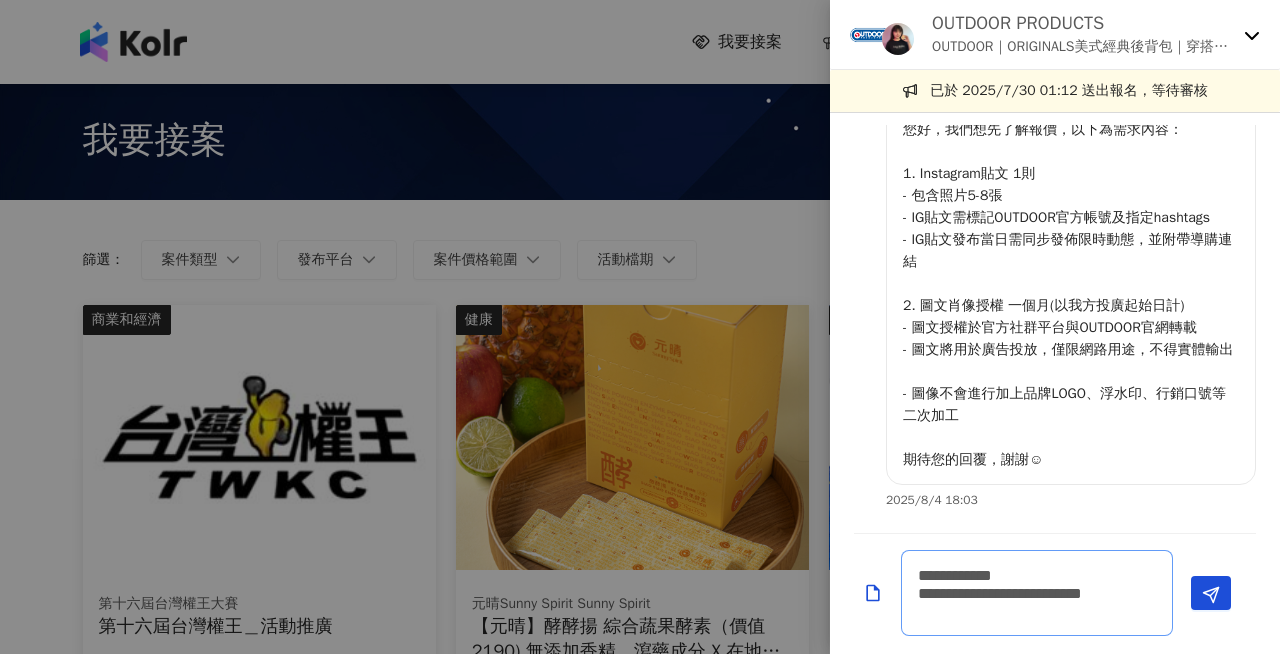 click on "**********" at bounding box center (1037, 593) 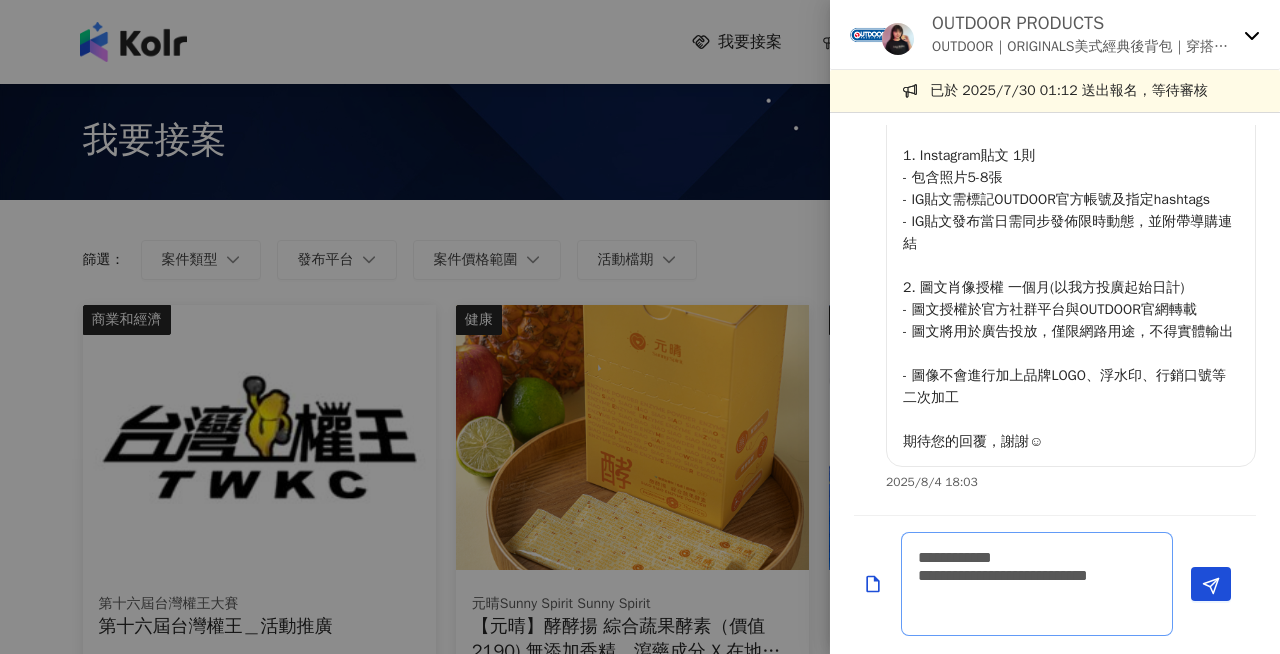 scroll, scrollTop: 2, scrollLeft: 0, axis: vertical 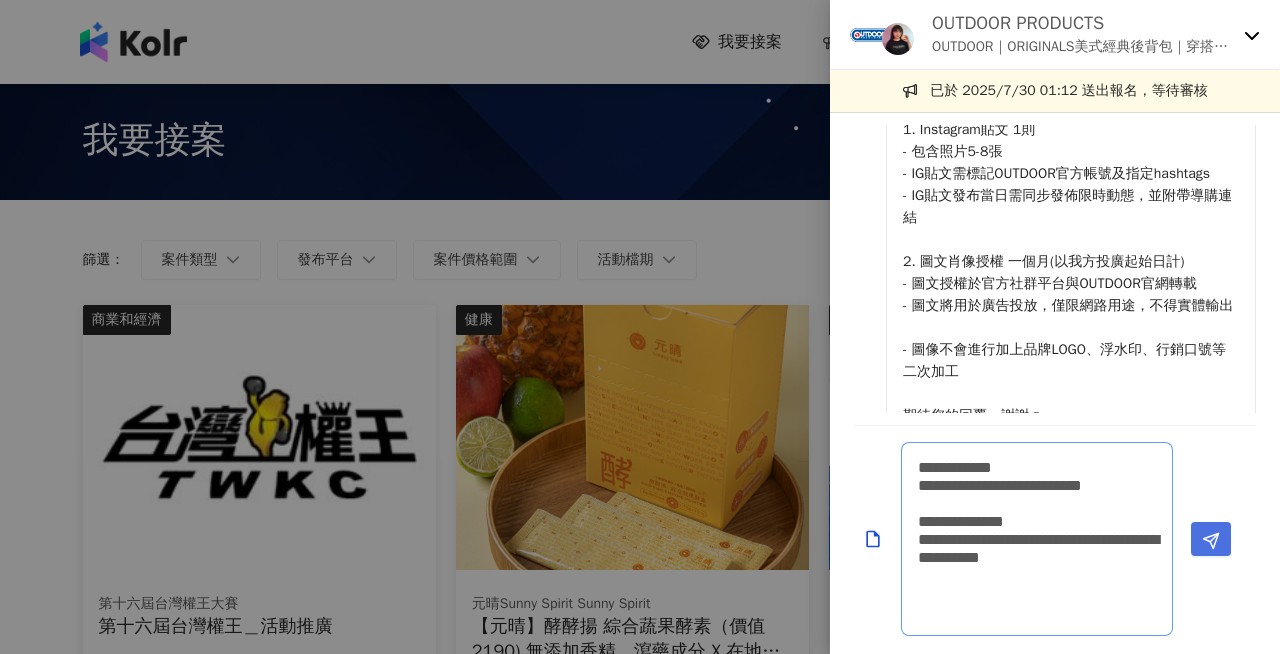 type on "**********" 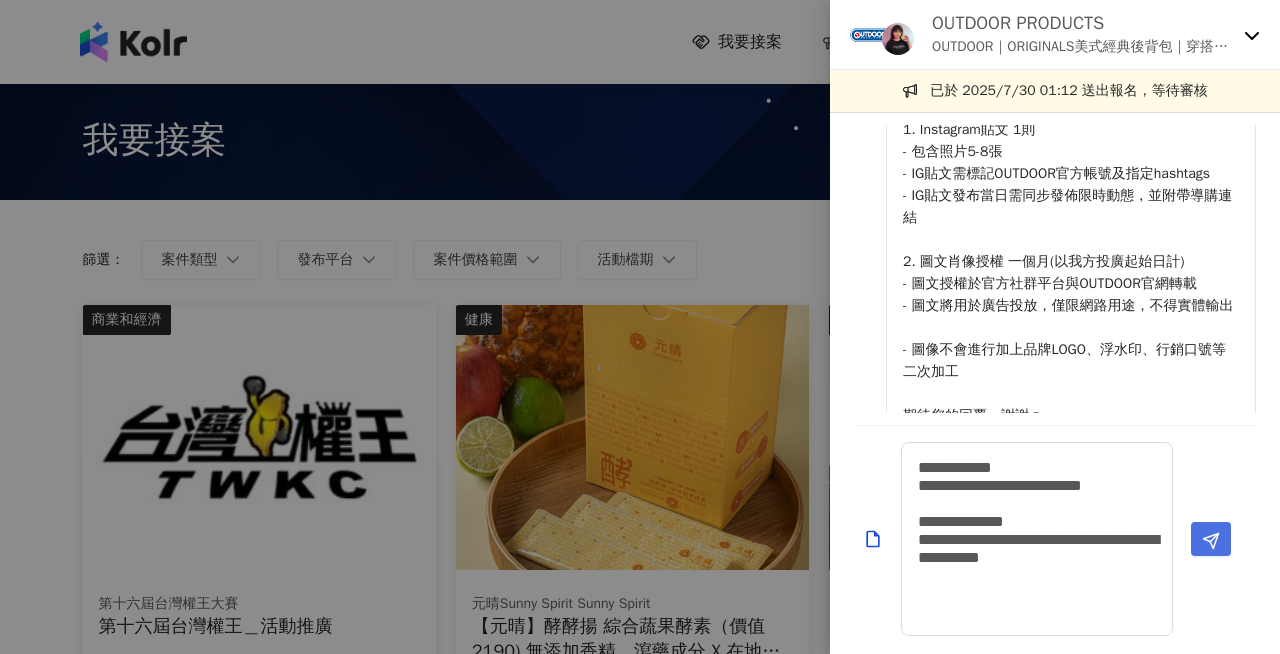 click at bounding box center [1211, 539] 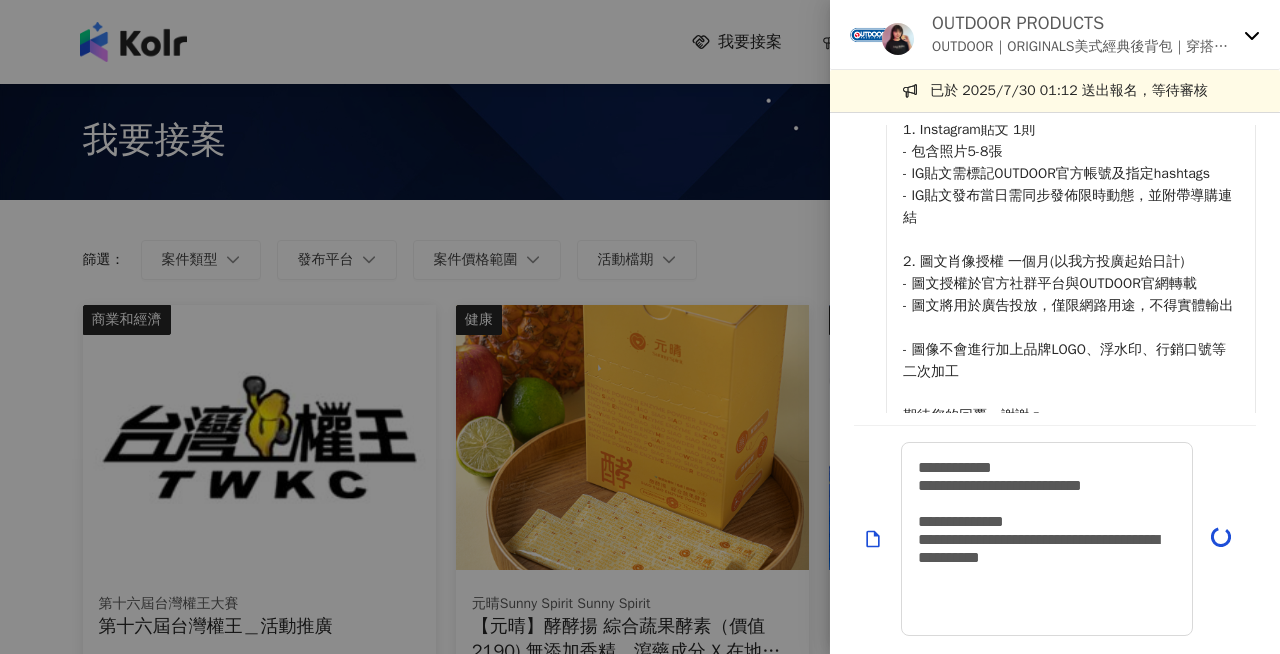 type 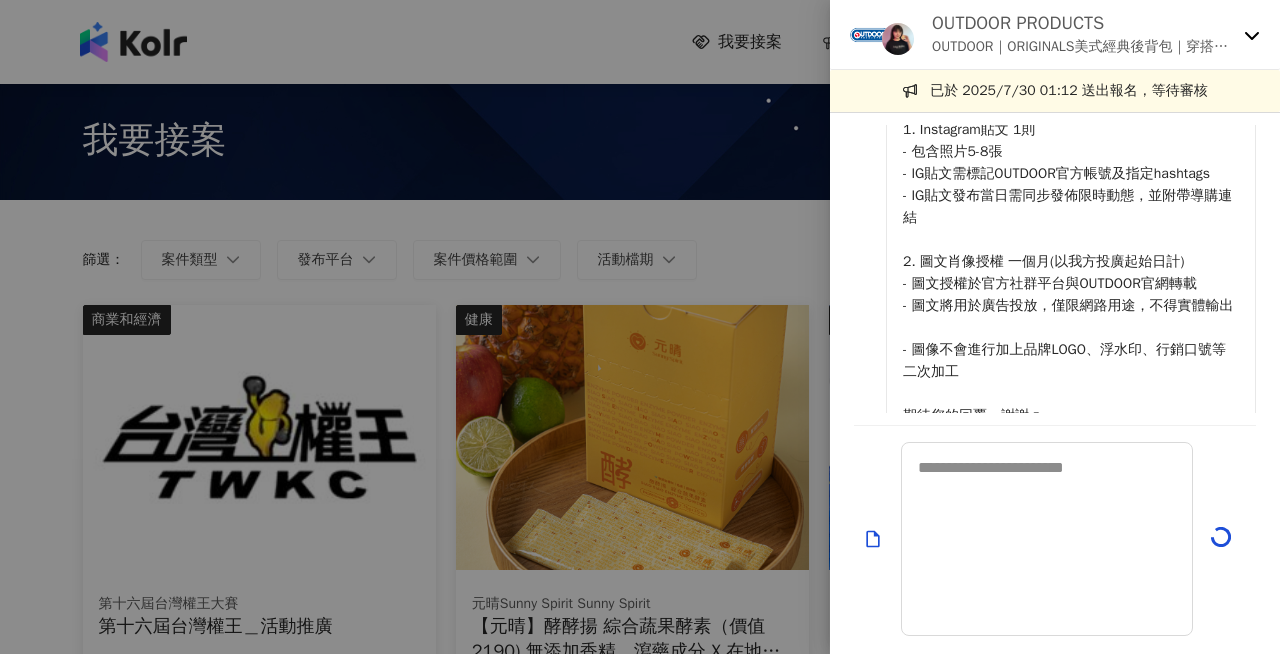 scroll, scrollTop: 0, scrollLeft: 0, axis: both 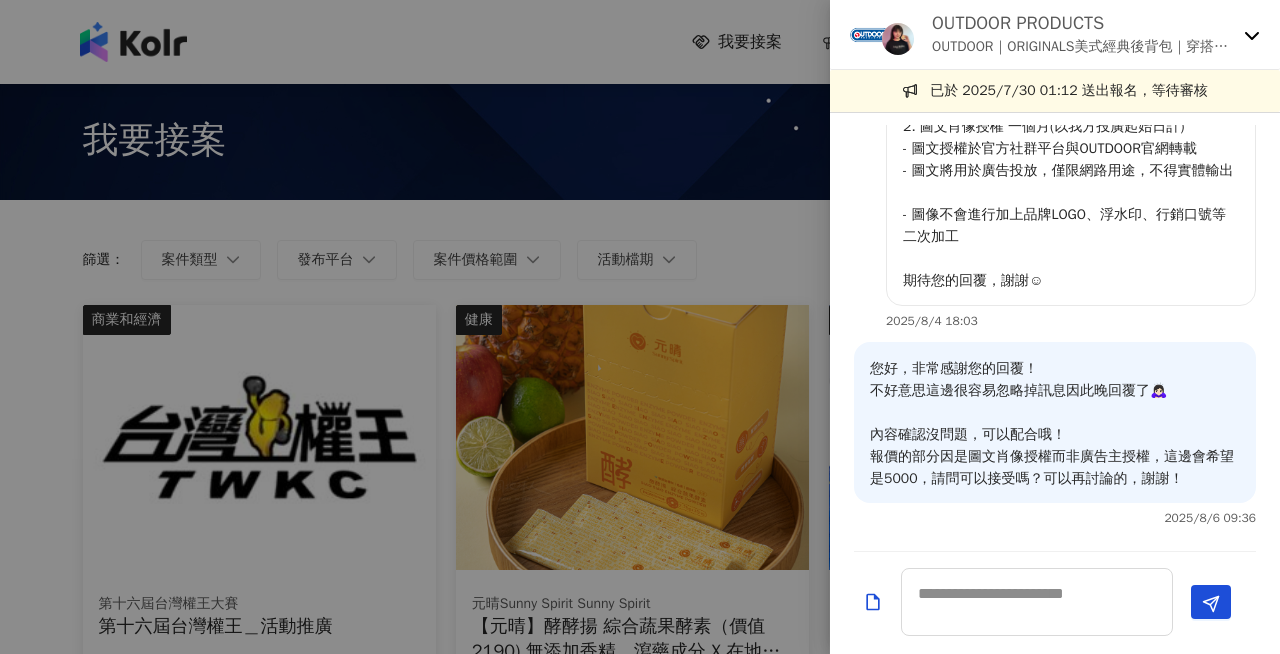 click at bounding box center [898, 39] 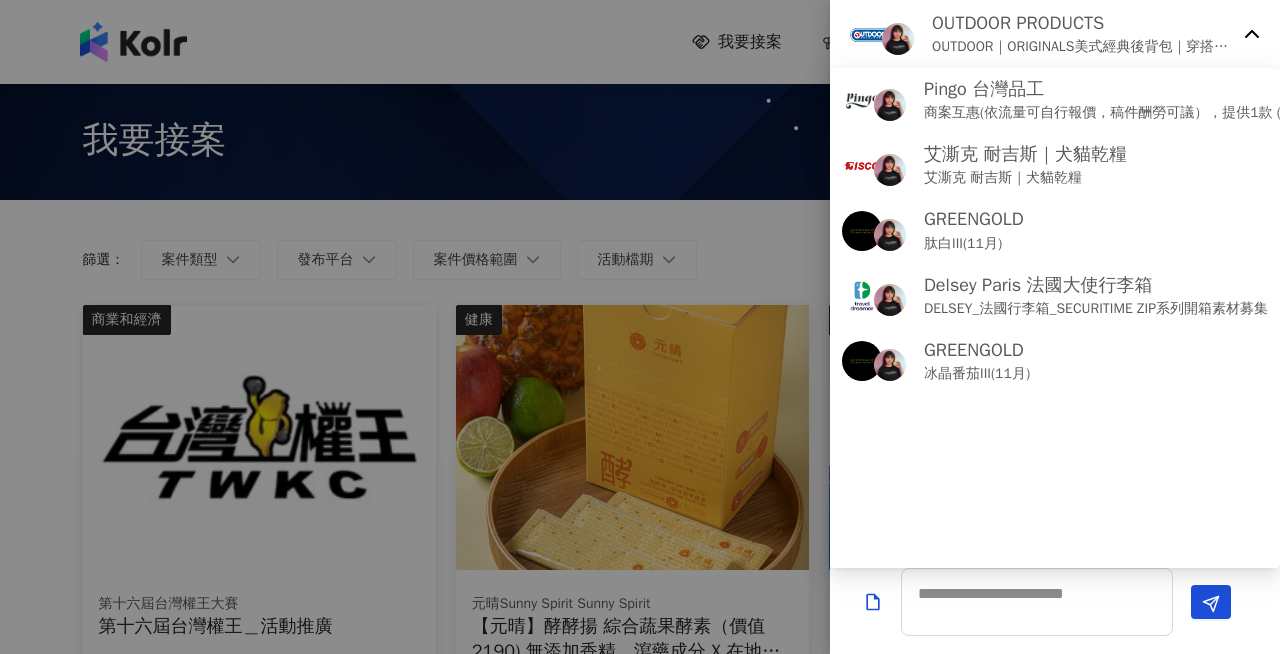 click on "OUTDOOR PRODUCTS OUTDOOR｜ORIGINALS美式經典後背包｜穿搭素材募集" at bounding box center [1055, 35] 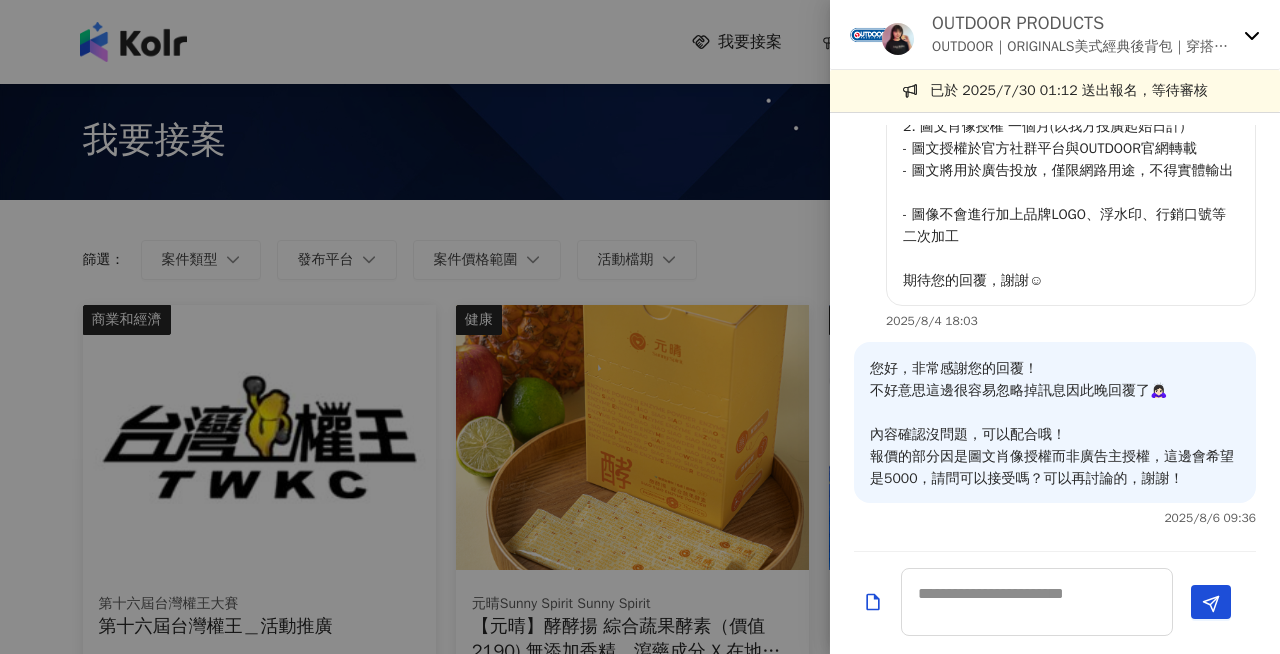 click at bounding box center (640, 327) 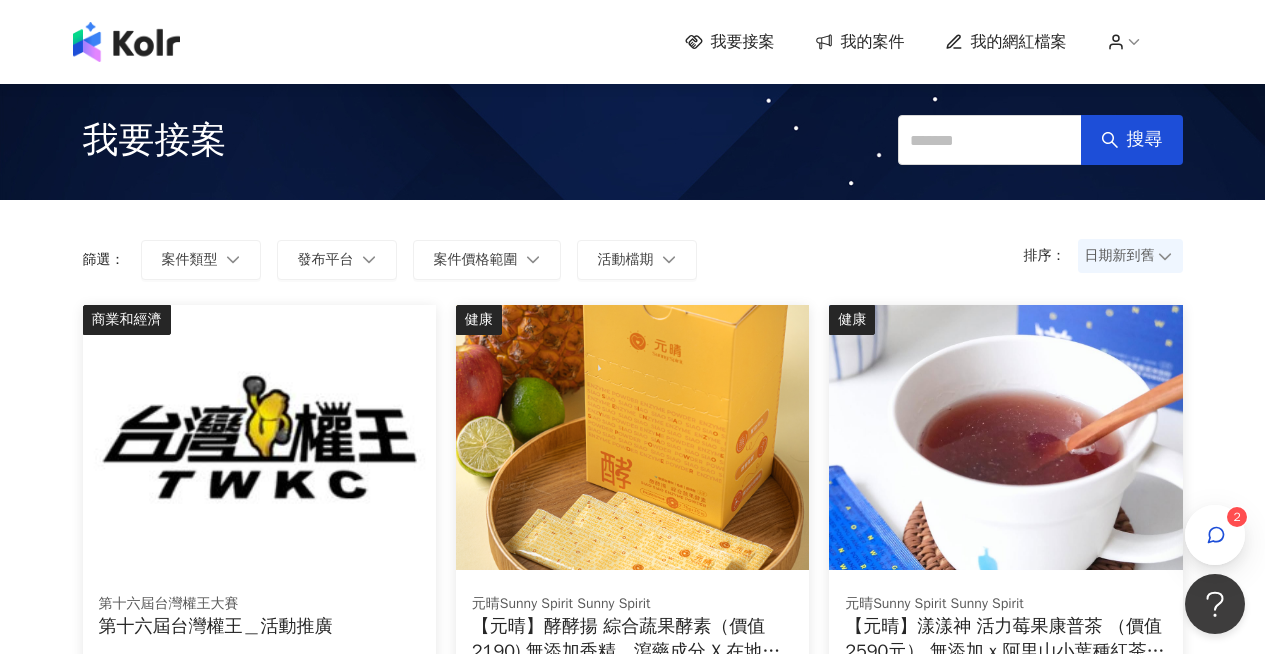 click on "排序： 日期新到舊 篩選： 案件類型 發布平台 案件價格範圍 活動檔期 清除 套用" at bounding box center (633, 252) 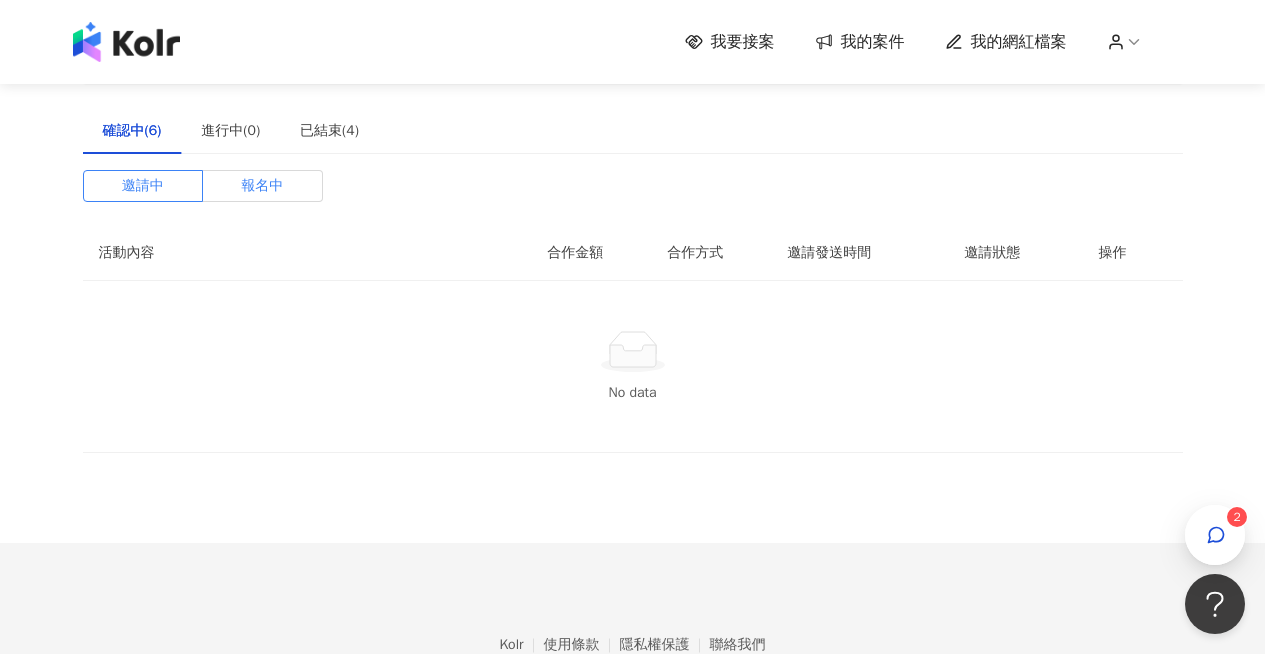 click on "報名中" at bounding box center [262, 186] 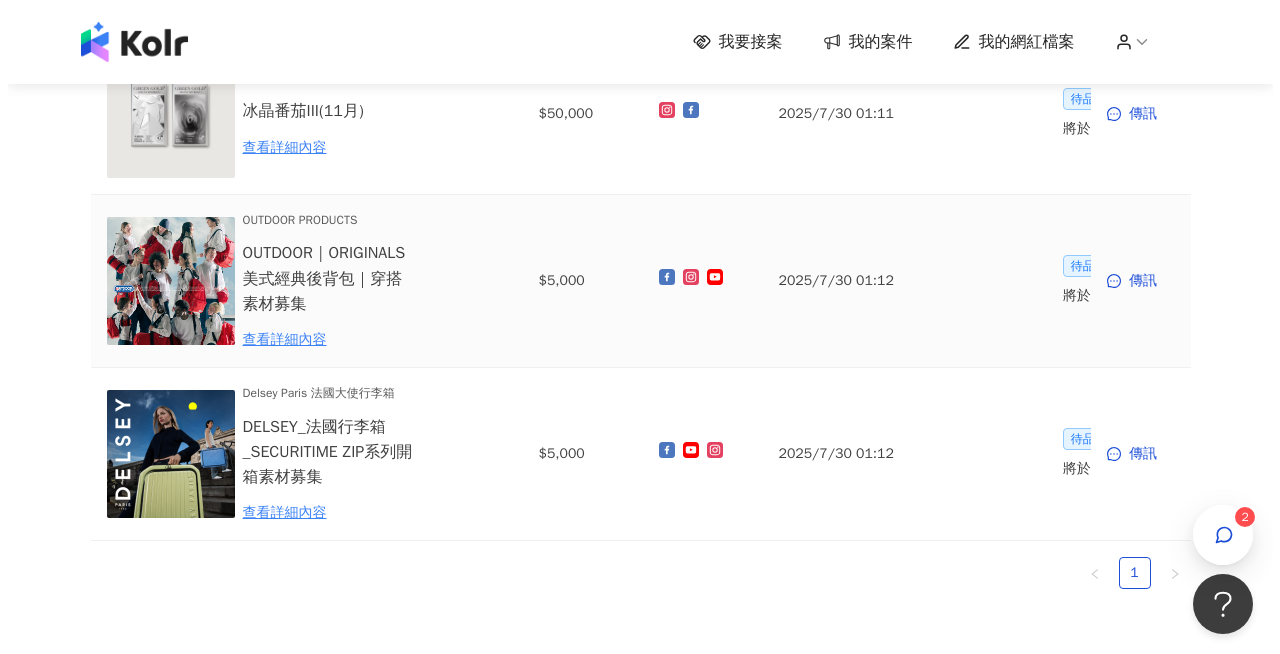 scroll, scrollTop: 769, scrollLeft: 0, axis: vertical 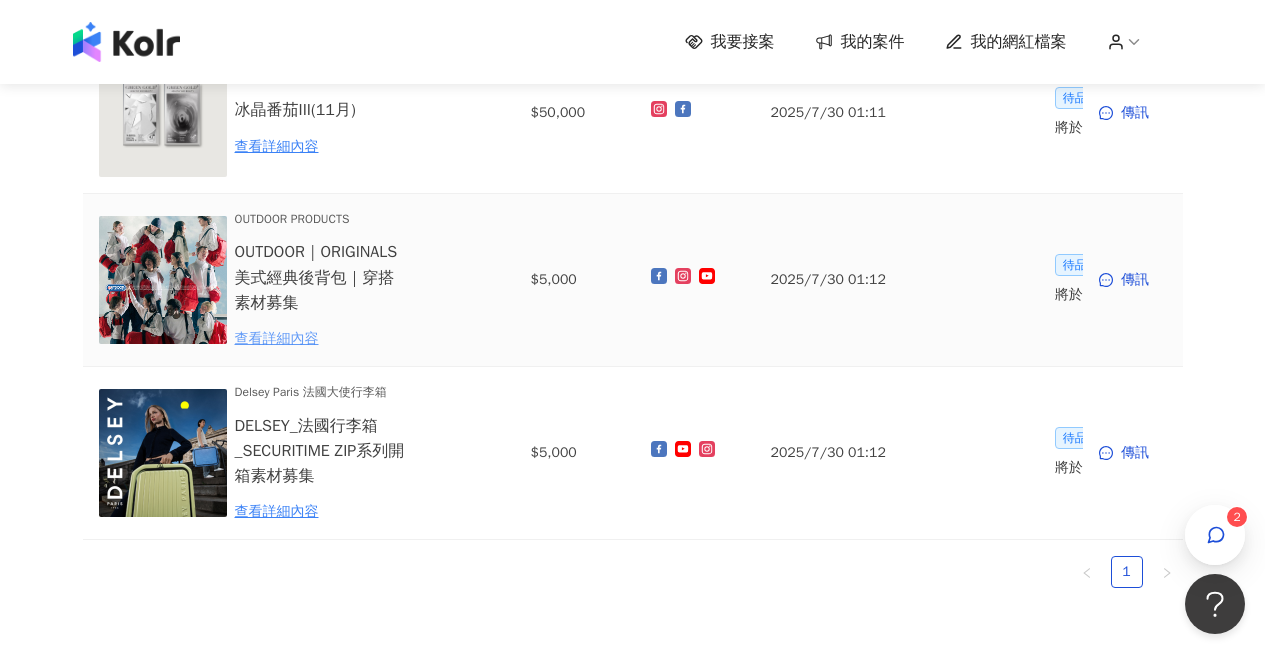 click on "查看詳細內容" at bounding box center [322, 339] 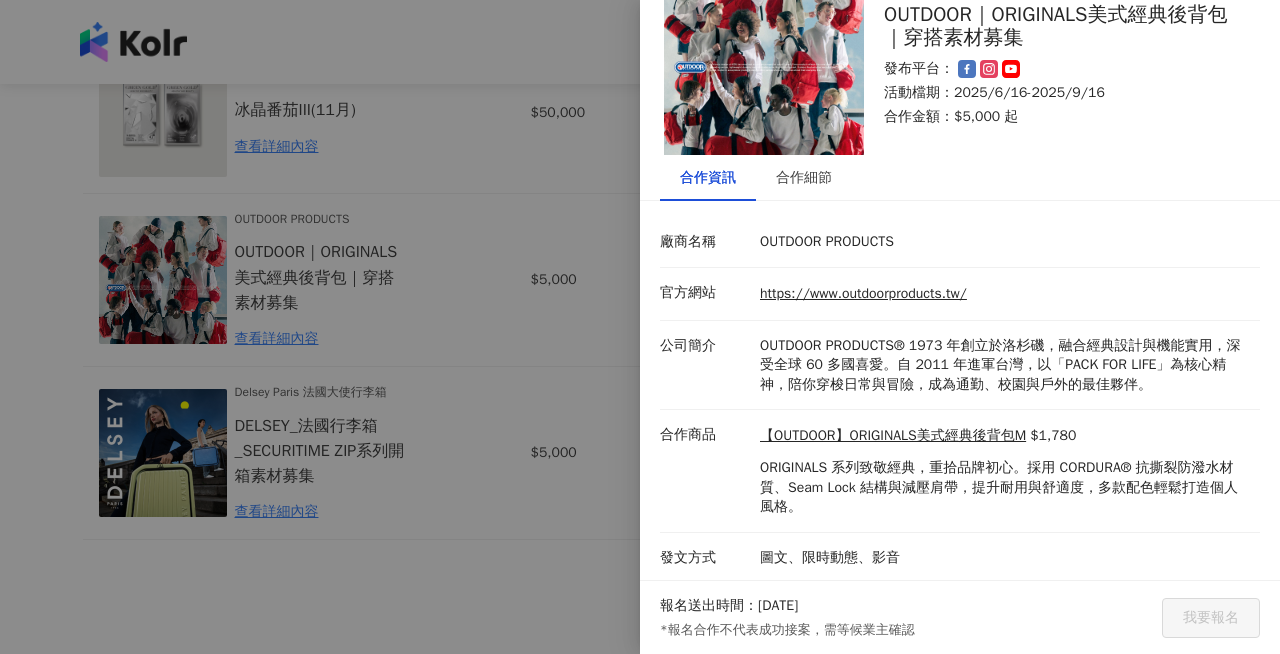 scroll, scrollTop: 71, scrollLeft: 0, axis: vertical 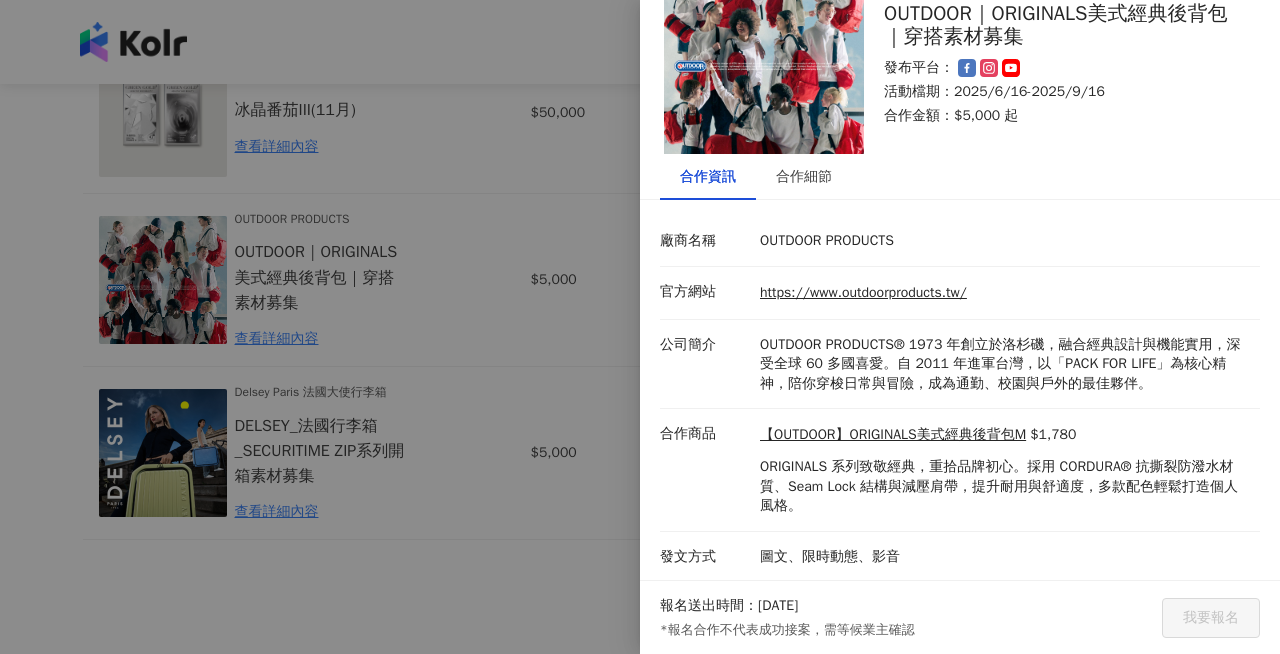 click at bounding box center [640, 327] 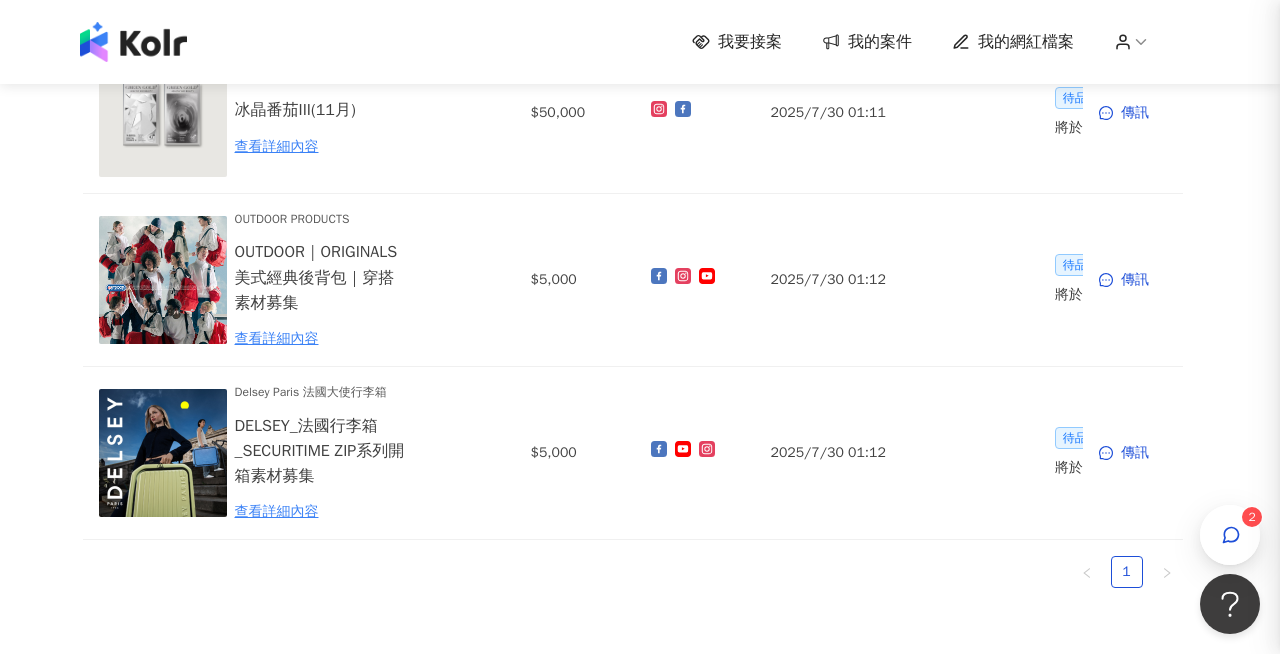 scroll, scrollTop: 0, scrollLeft: 0, axis: both 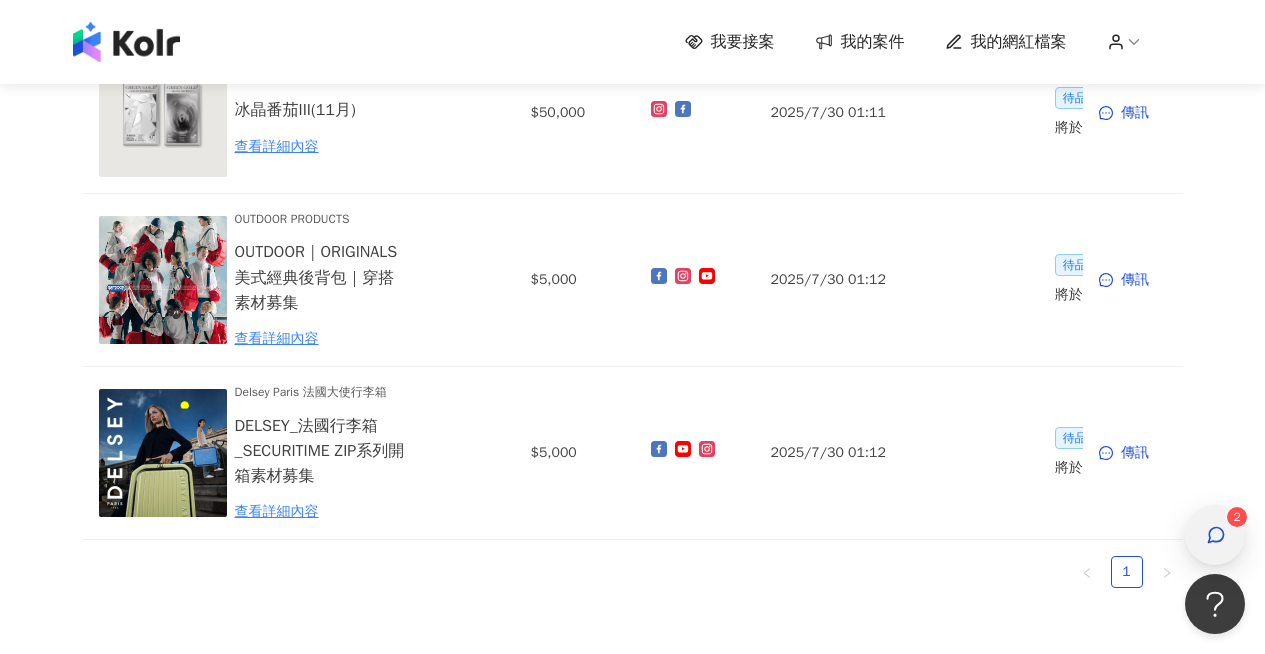 click at bounding box center [1215, 535] 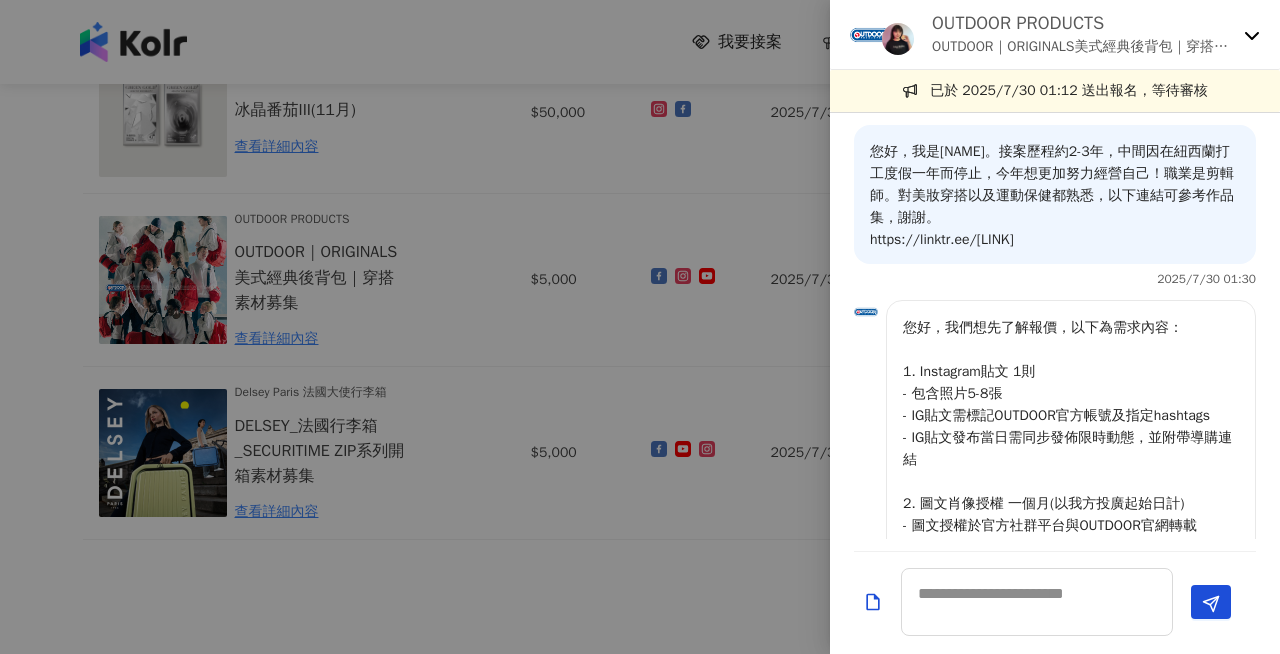 scroll, scrollTop: 399, scrollLeft: 0, axis: vertical 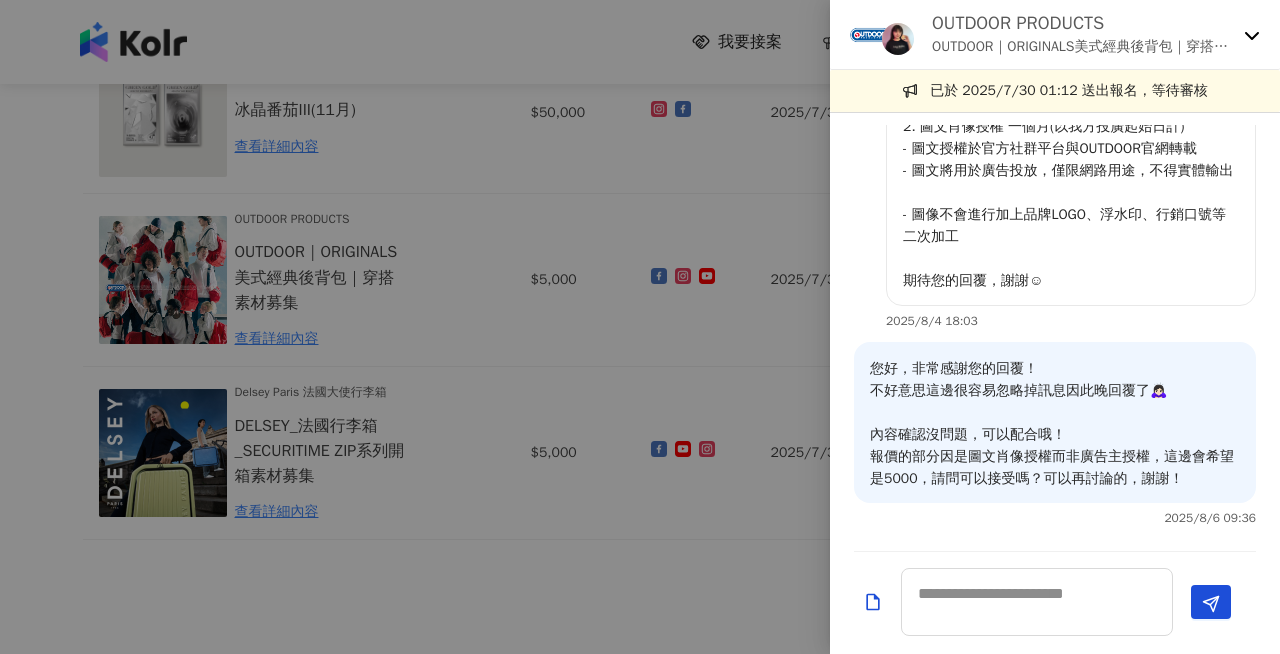 click on "OUTDOOR｜ORIGINALS美式經典後背包｜穿搭素材募集" at bounding box center [1084, 47] 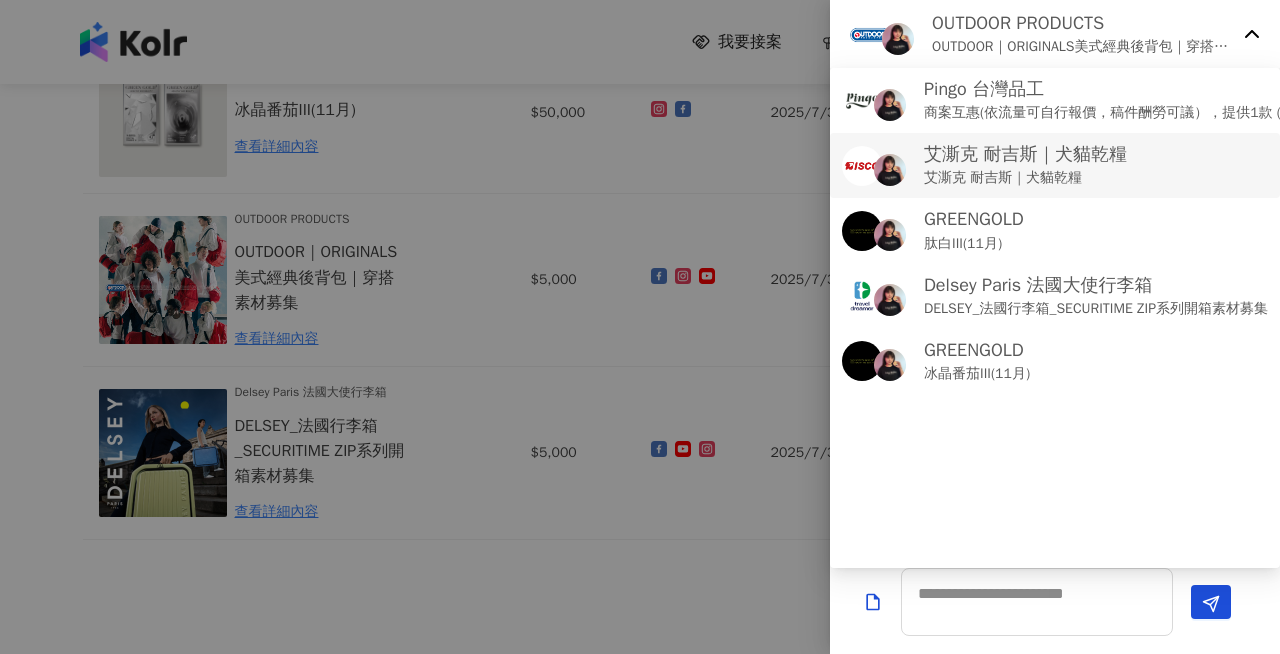 click on "艾澌克 耐吉斯｜犬貓乾糧" at bounding box center (1025, 154) 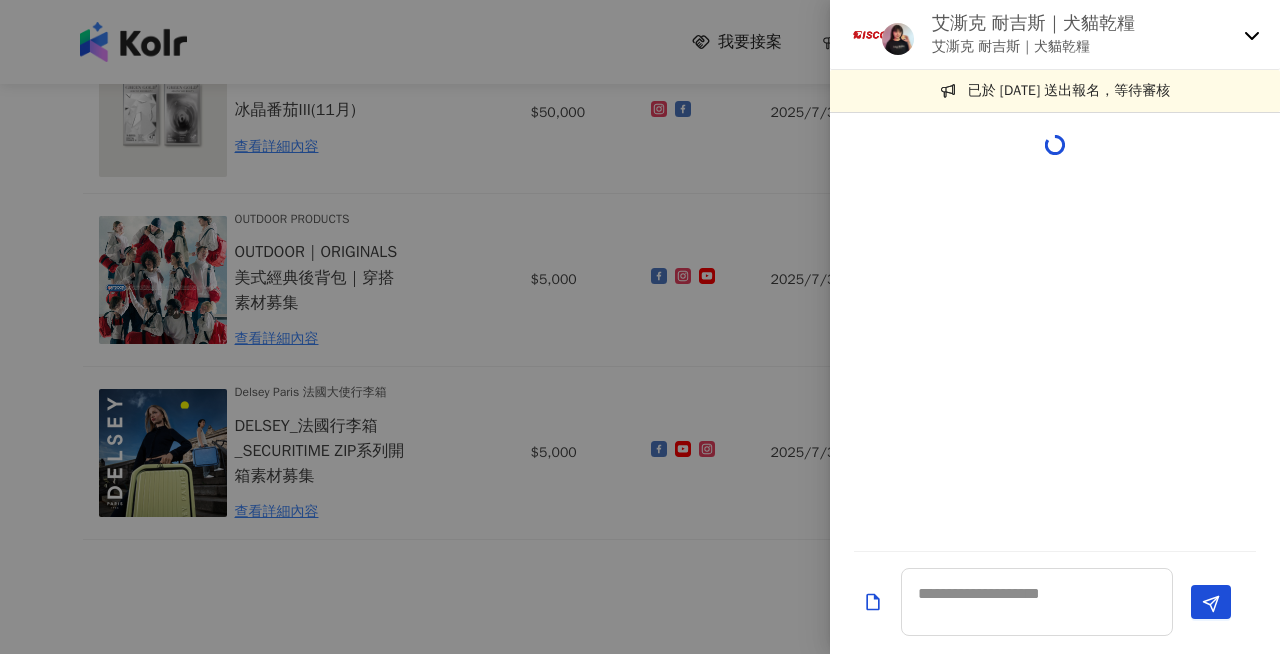 scroll, scrollTop: 0, scrollLeft: 0, axis: both 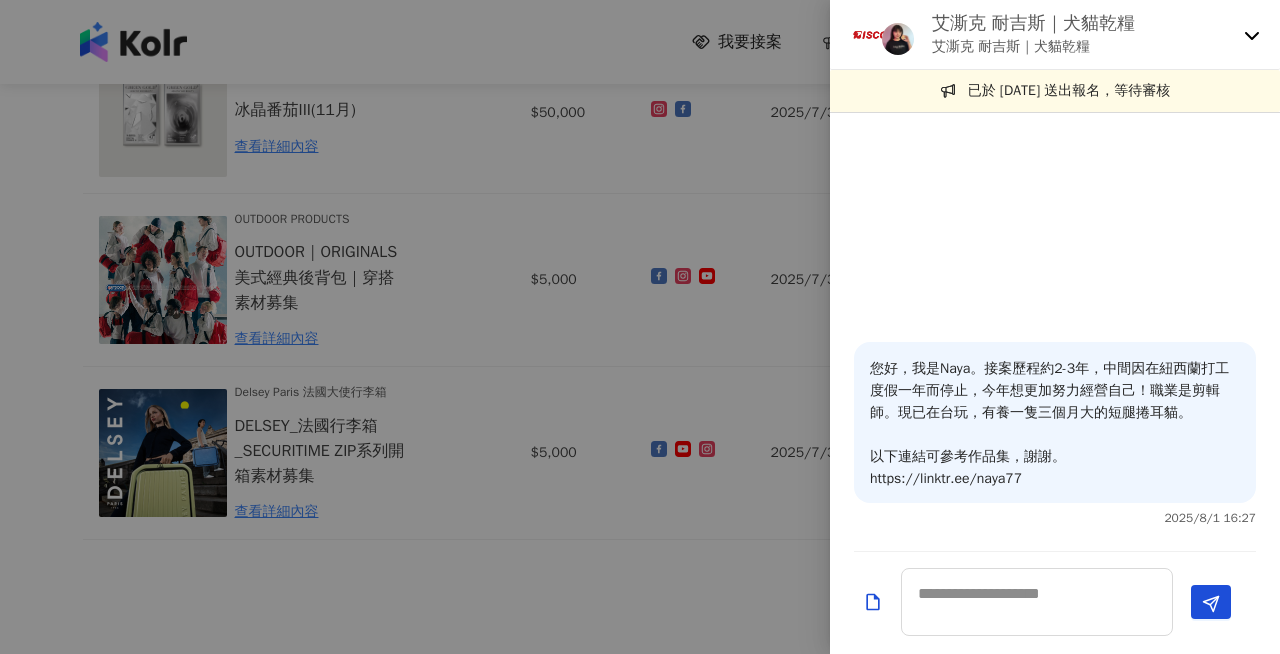 click 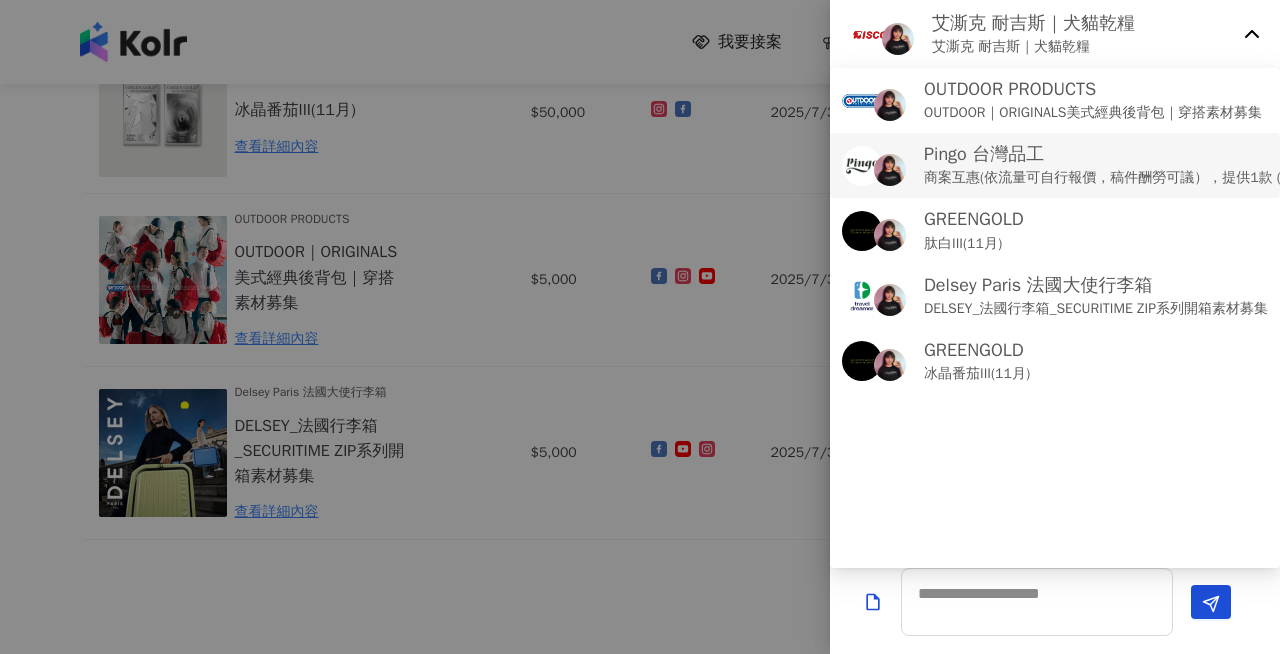 click on "Pingo 台灣品工" at bounding box center [1190, 154] 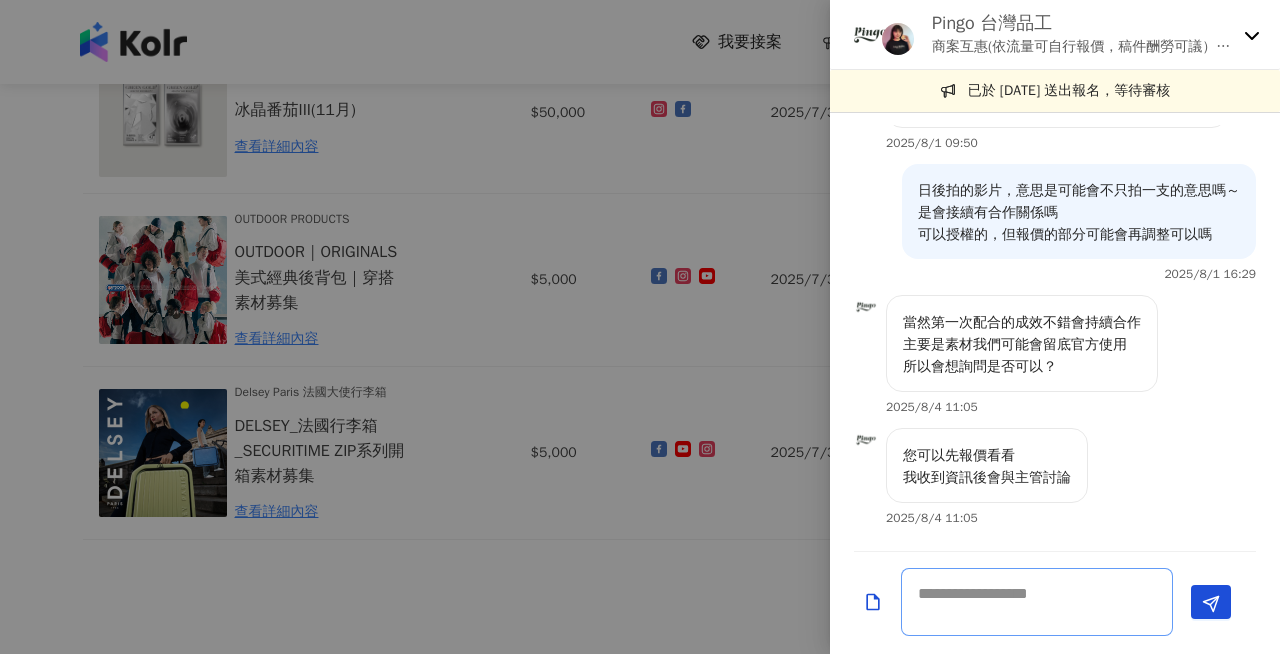 click at bounding box center [1037, 602] 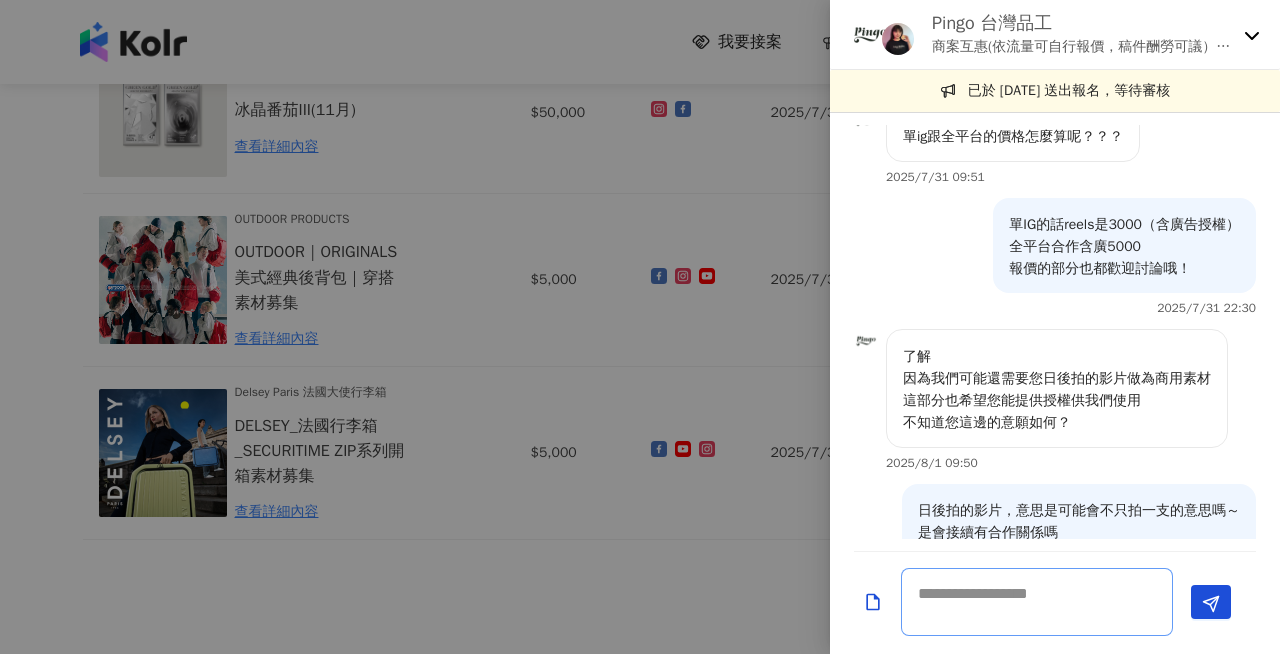 scroll, scrollTop: 775, scrollLeft: 0, axis: vertical 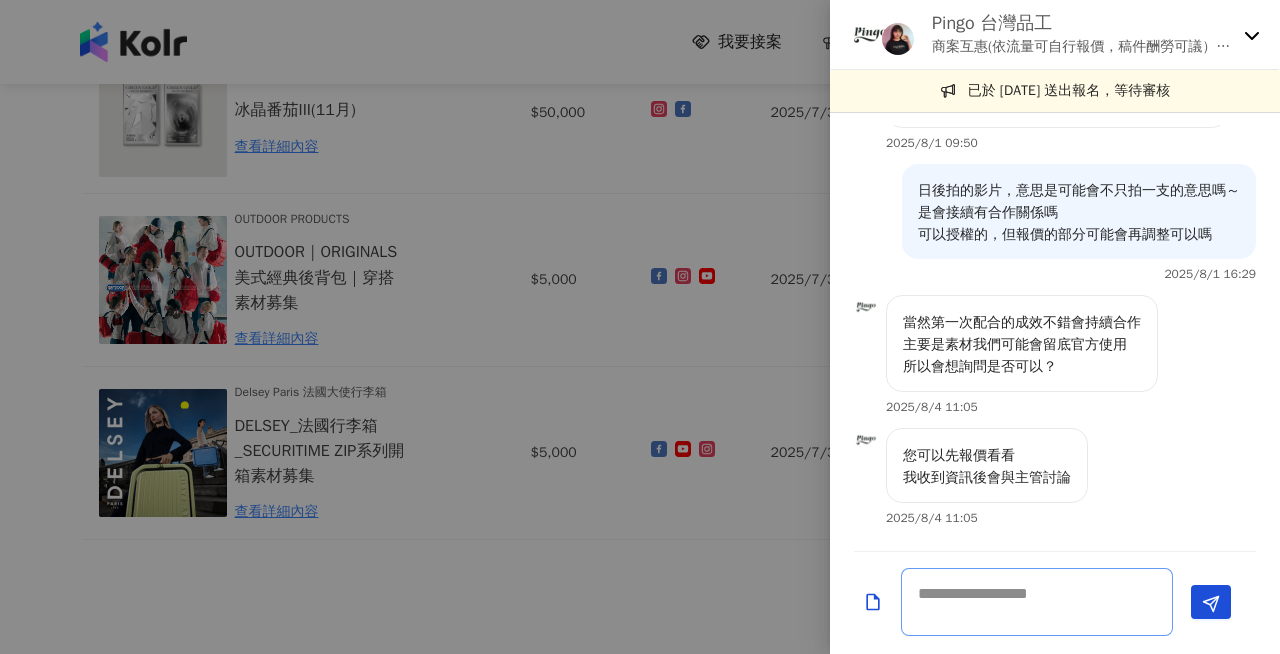 click at bounding box center [1037, 602] 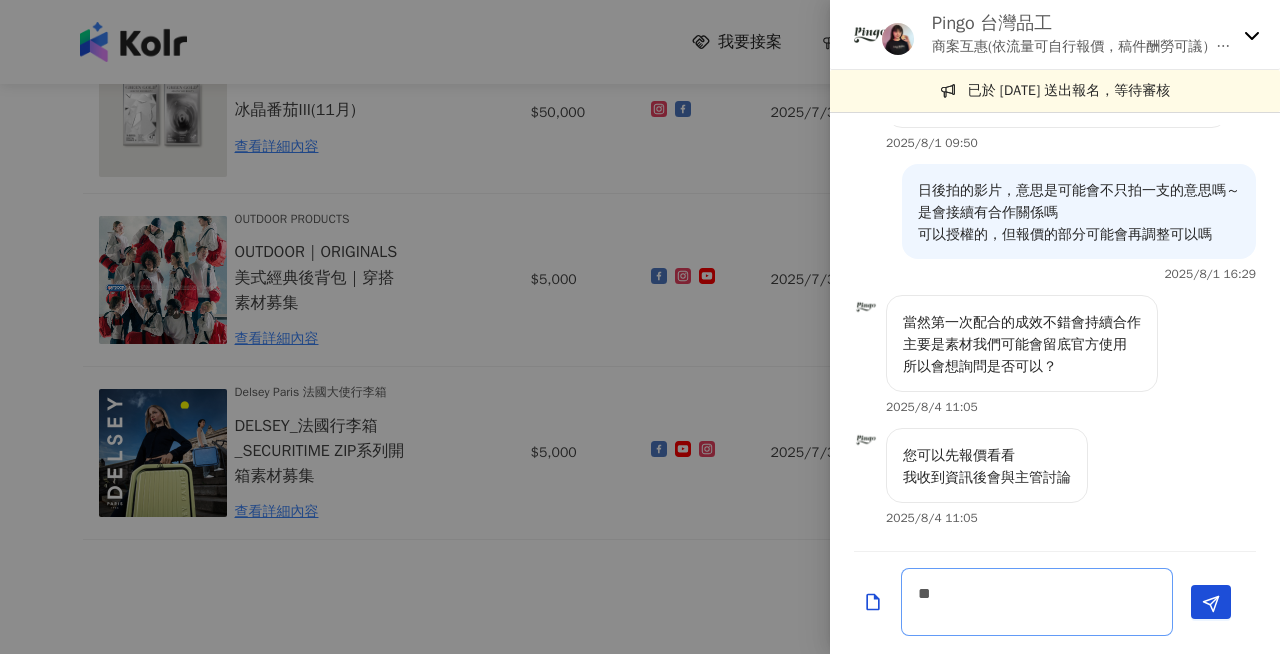 scroll, scrollTop: 757, scrollLeft: 0, axis: vertical 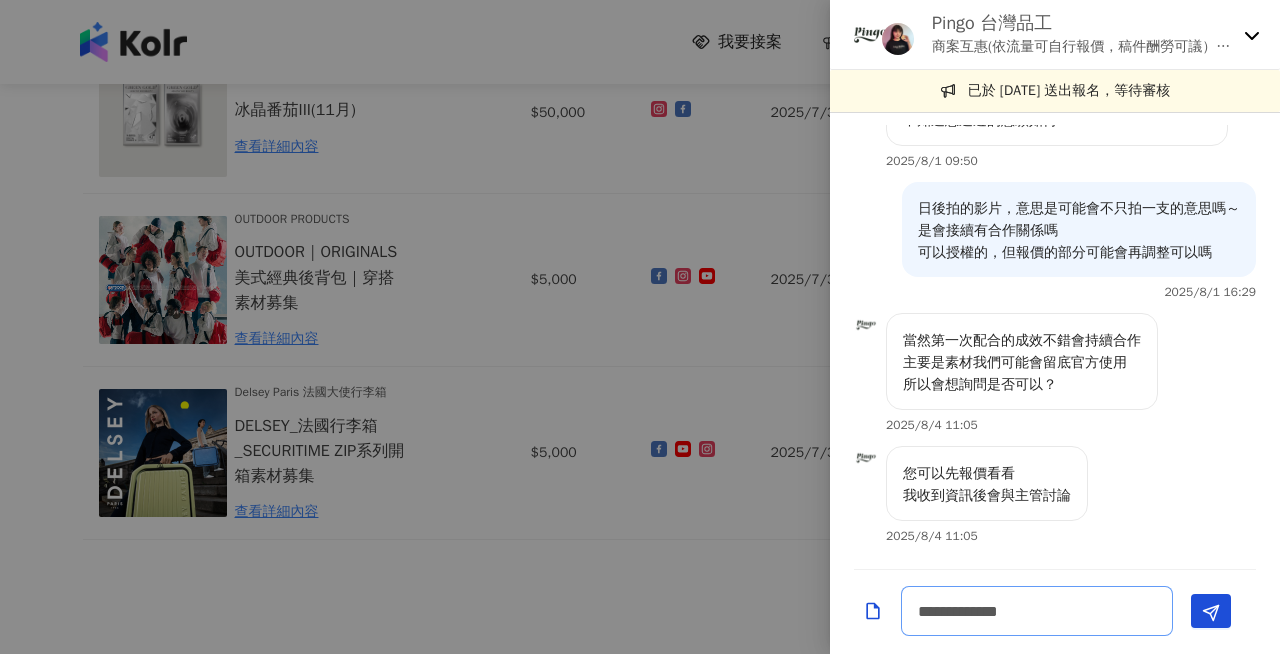 type on "**********" 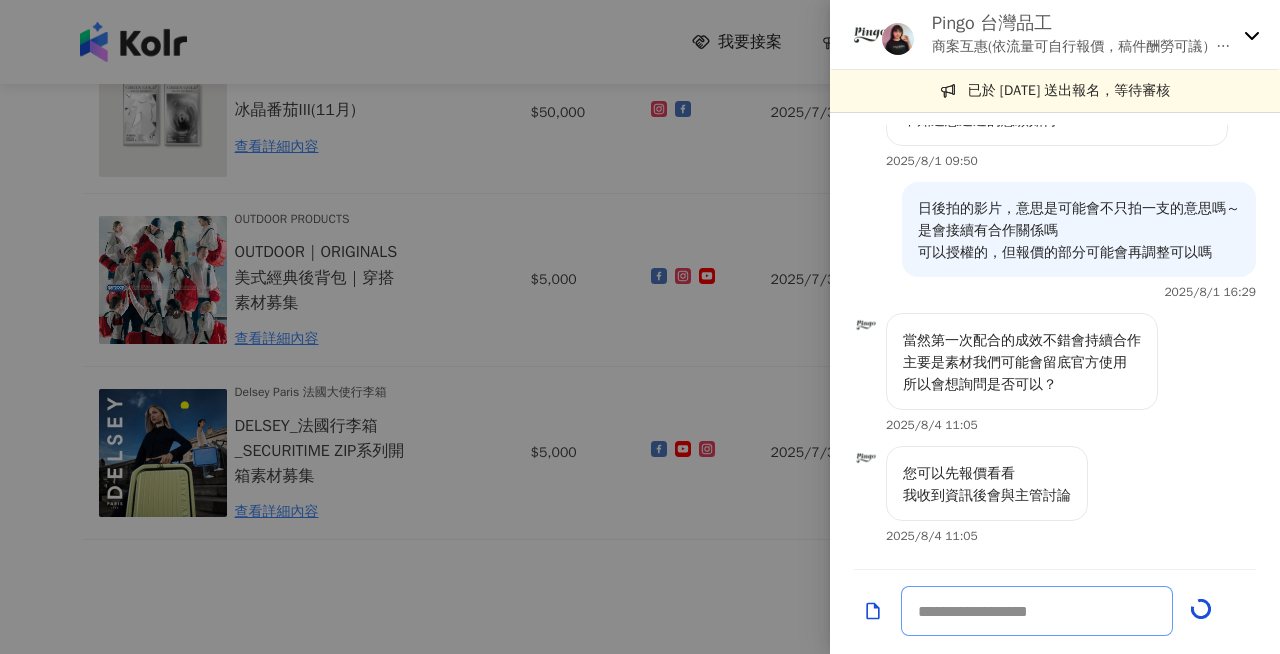 scroll, scrollTop: 844, scrollLeft: 0, axis: vertical 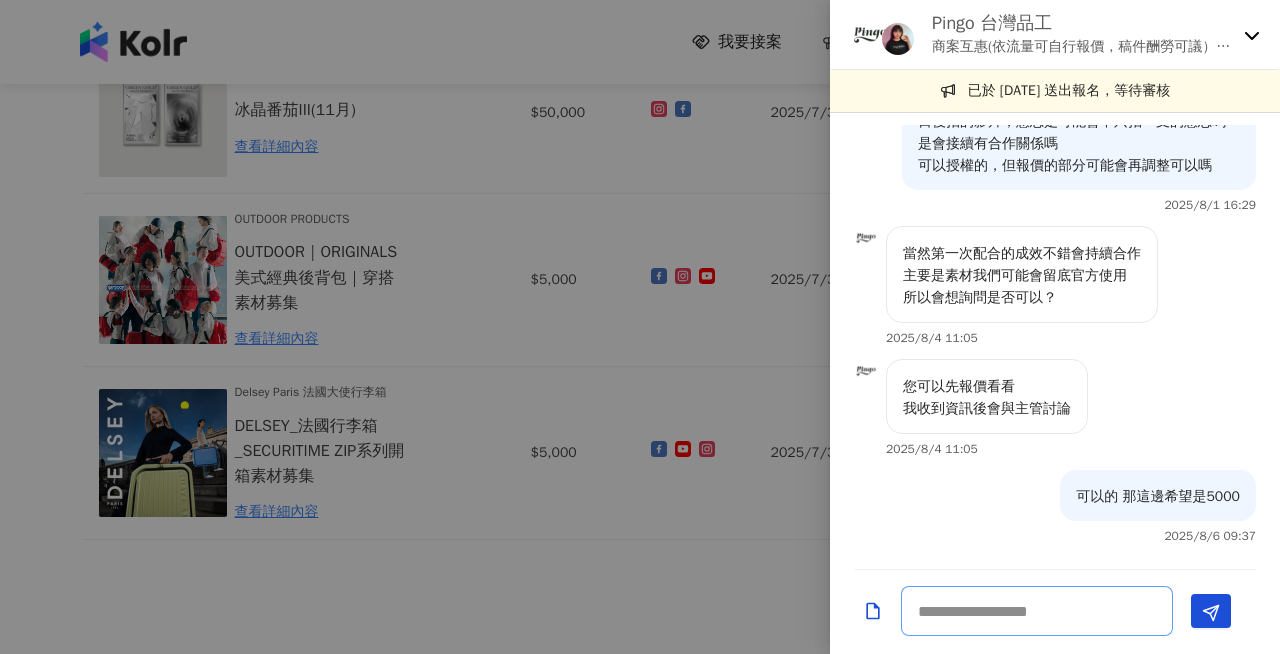 type on "*" 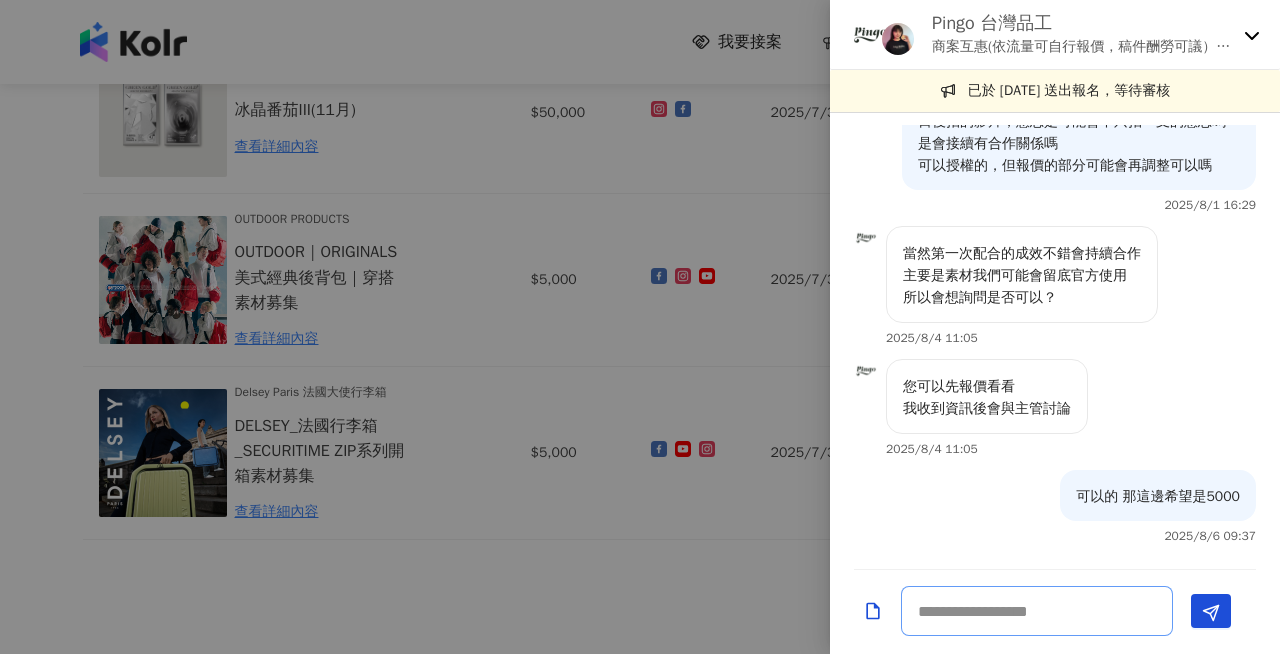 type on "*" 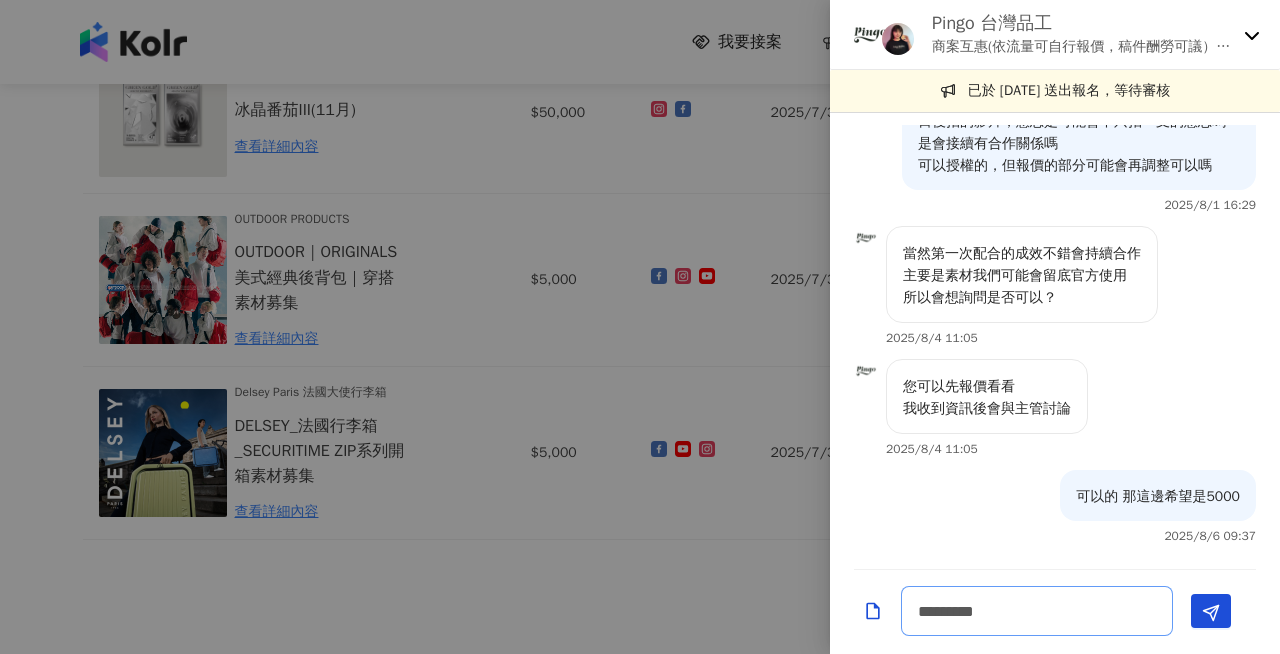 type on "*******" 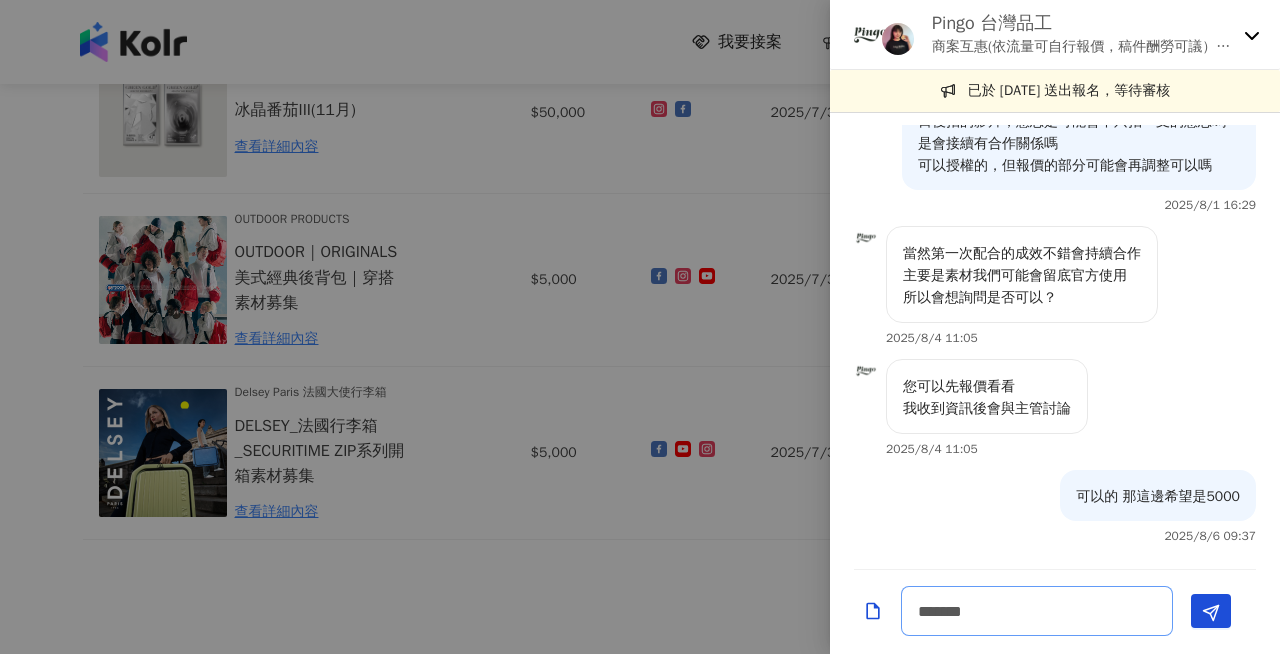 type 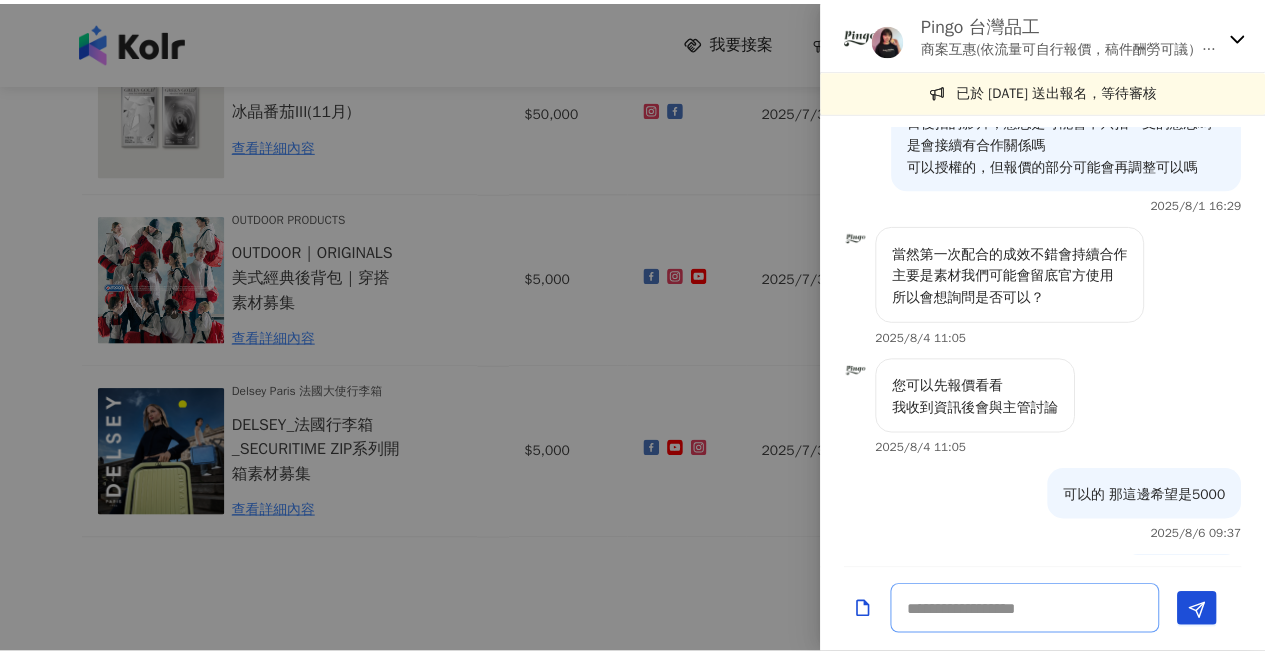 scroll, scrollTop: 931, scrollLeft: 0, axis: vertical 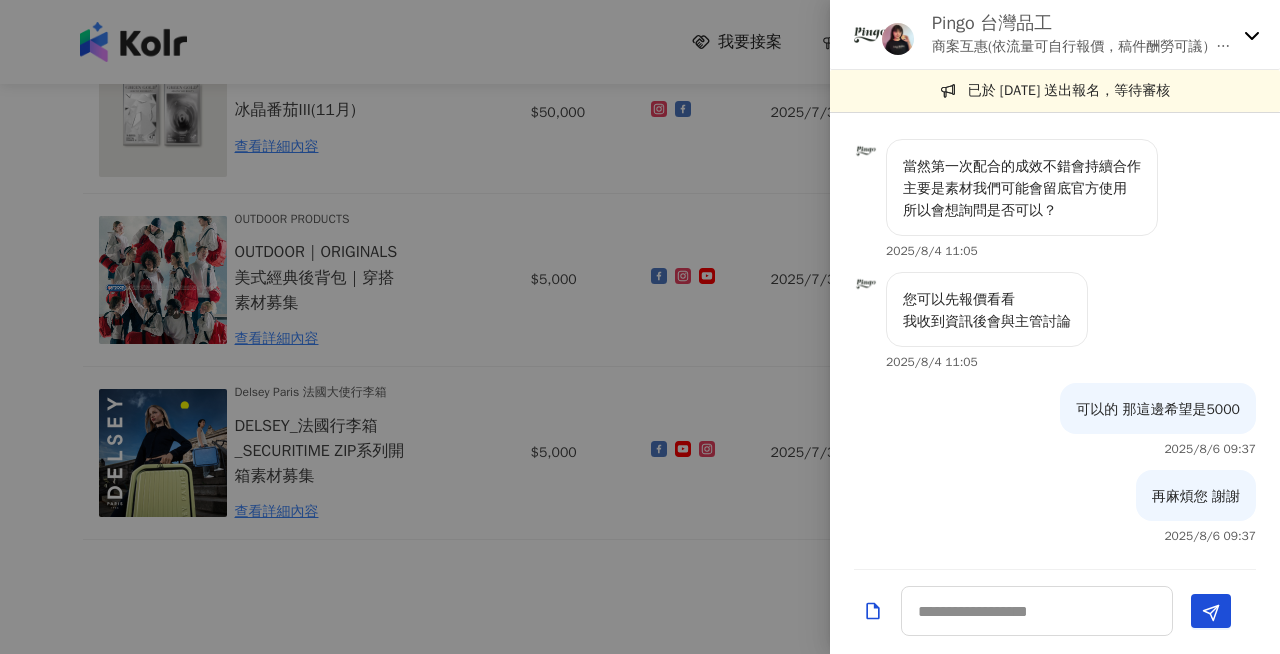 click at bounding box center (640, 327) 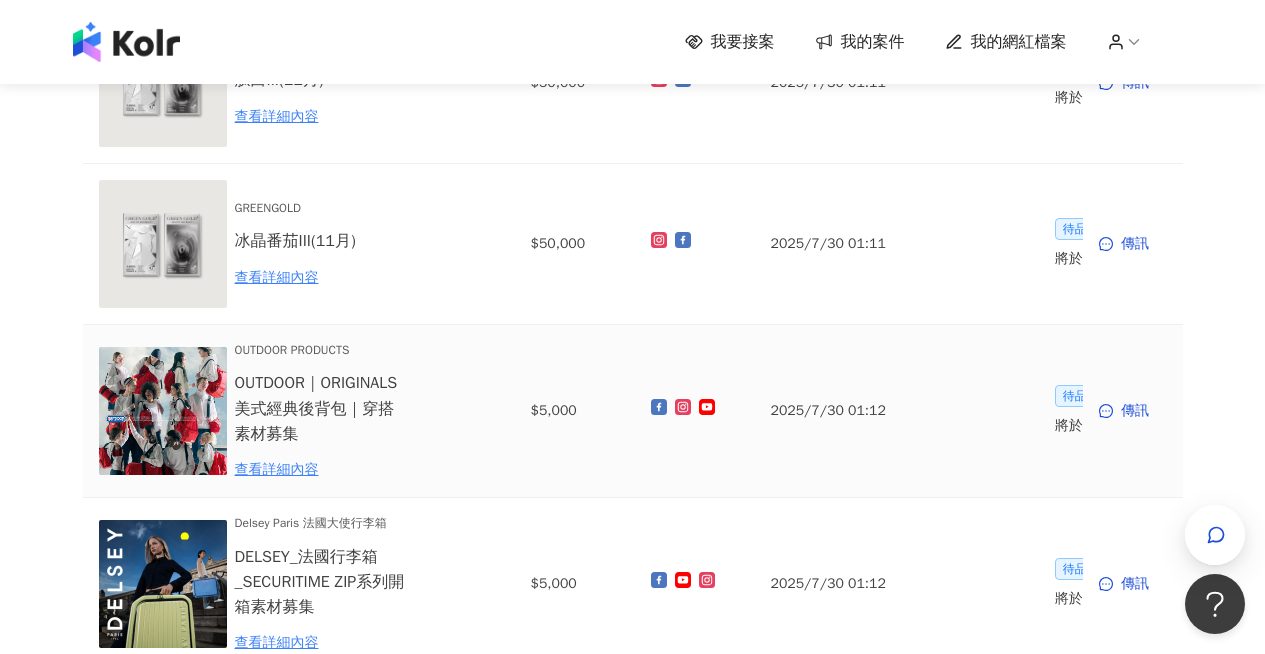scroll, scrollTop: 516, scrollLeft: 0, axis: vertical 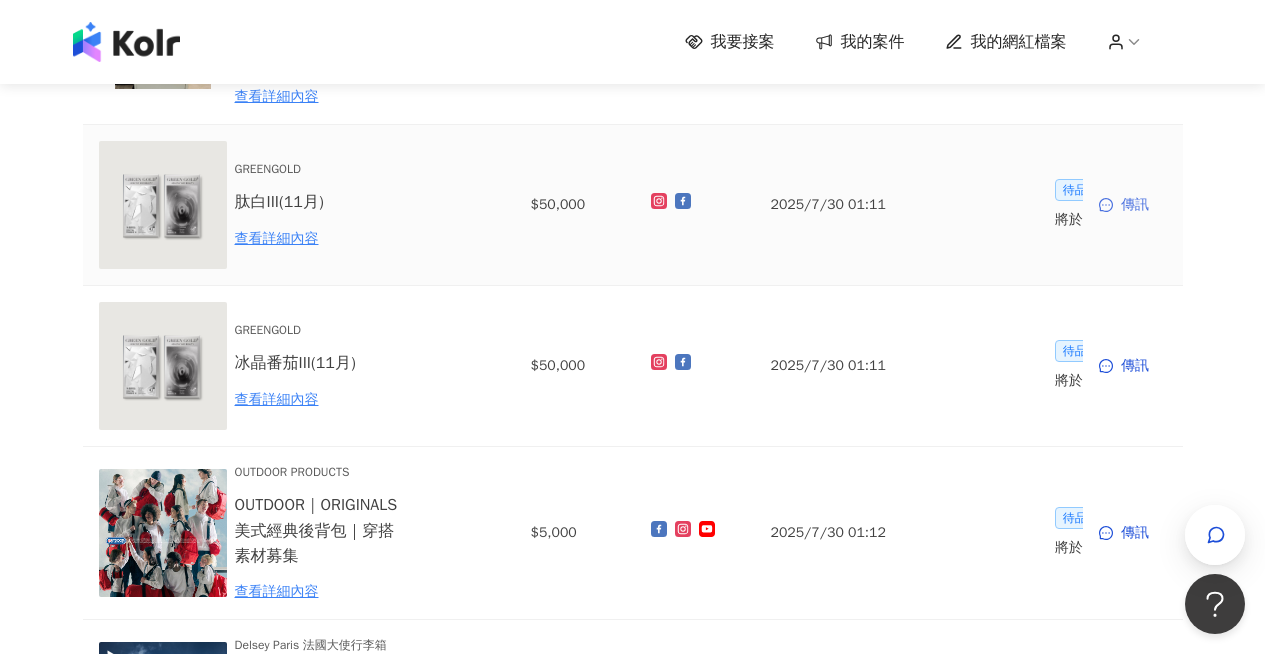 click at bounding box center [1108, 205] 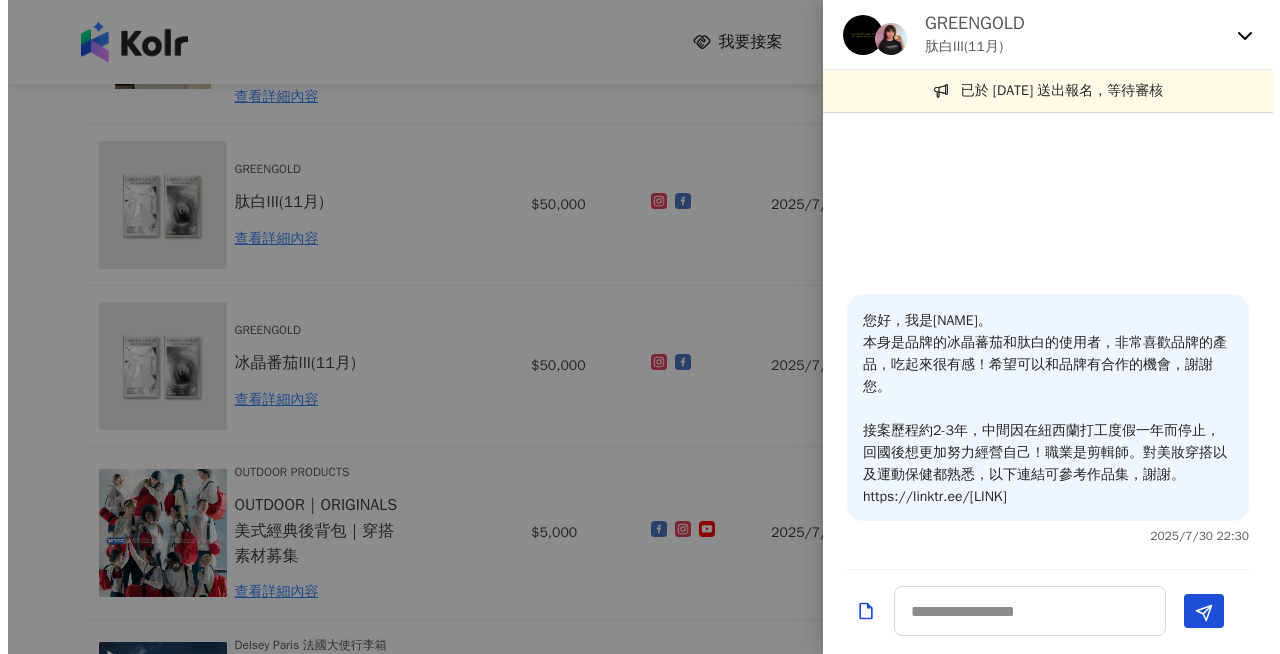 scroll, scrollTop: 0, scrollLeft: 0, axis: both 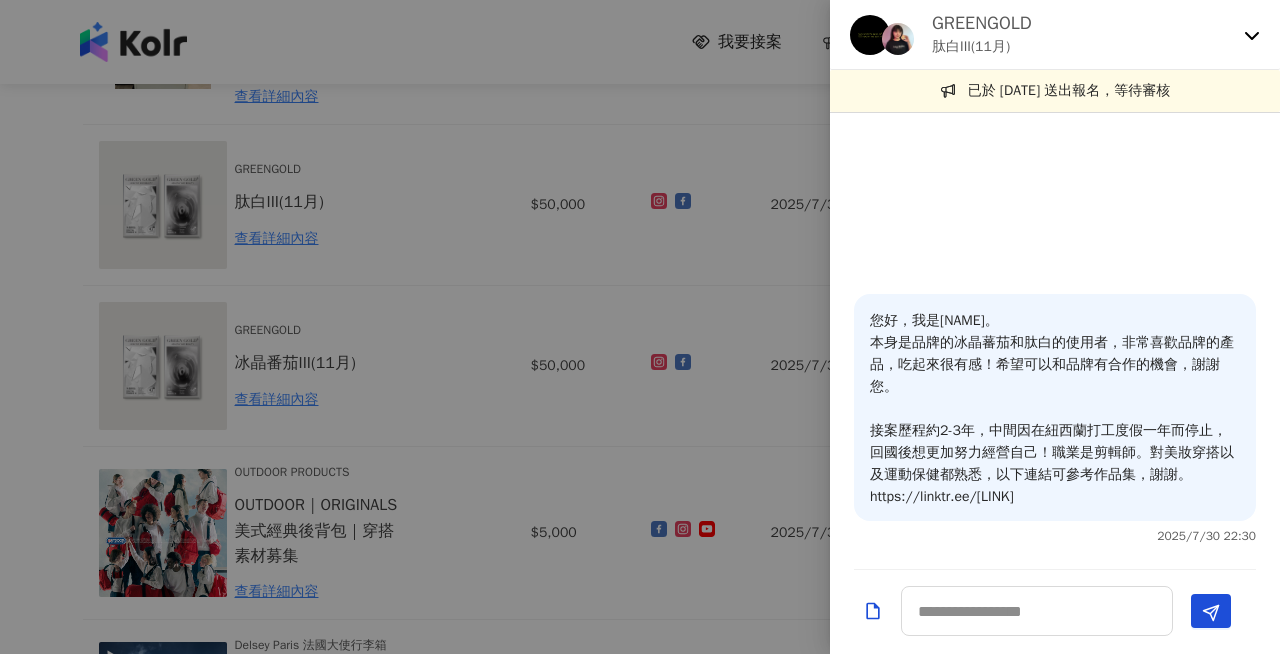 click on "GREENGOLD 肽白III(11月)" at bounding box center (1055, 35) 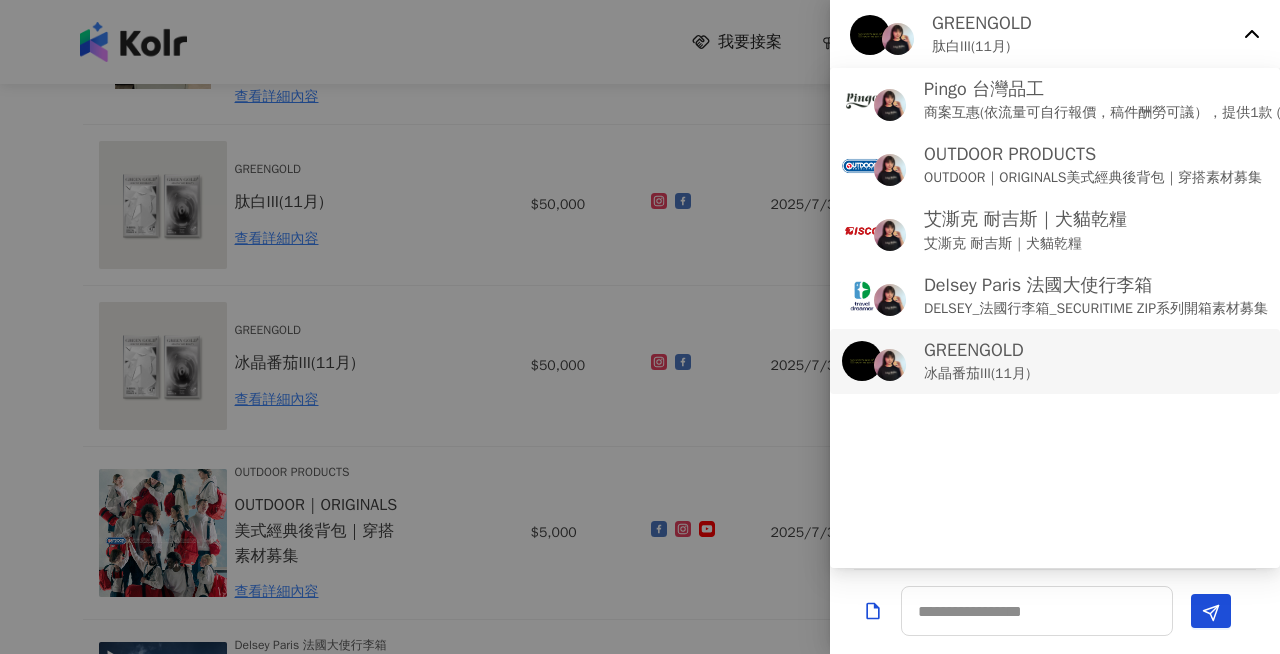 click on "GREENGOLD 冰晶番茄III(11月)" at bounding box center [1055, 361] 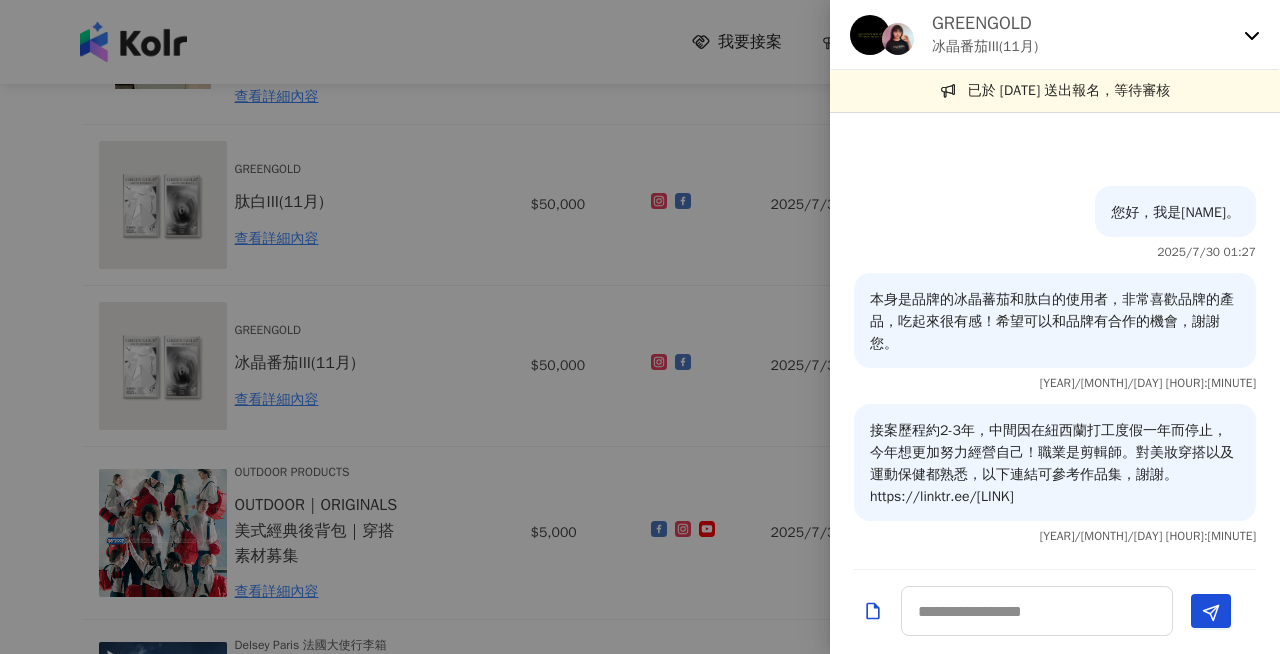 click on "GREENGOLD 冰晶番茄III(11月)" at bounding box center [1055, 35] 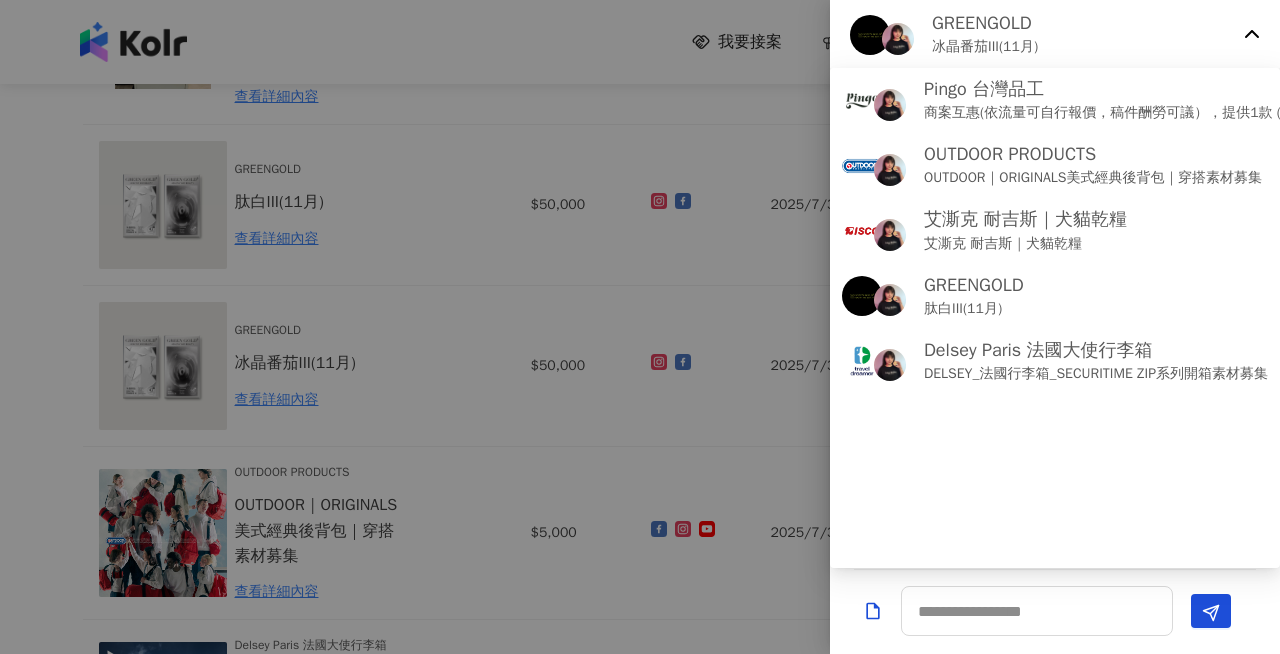 click 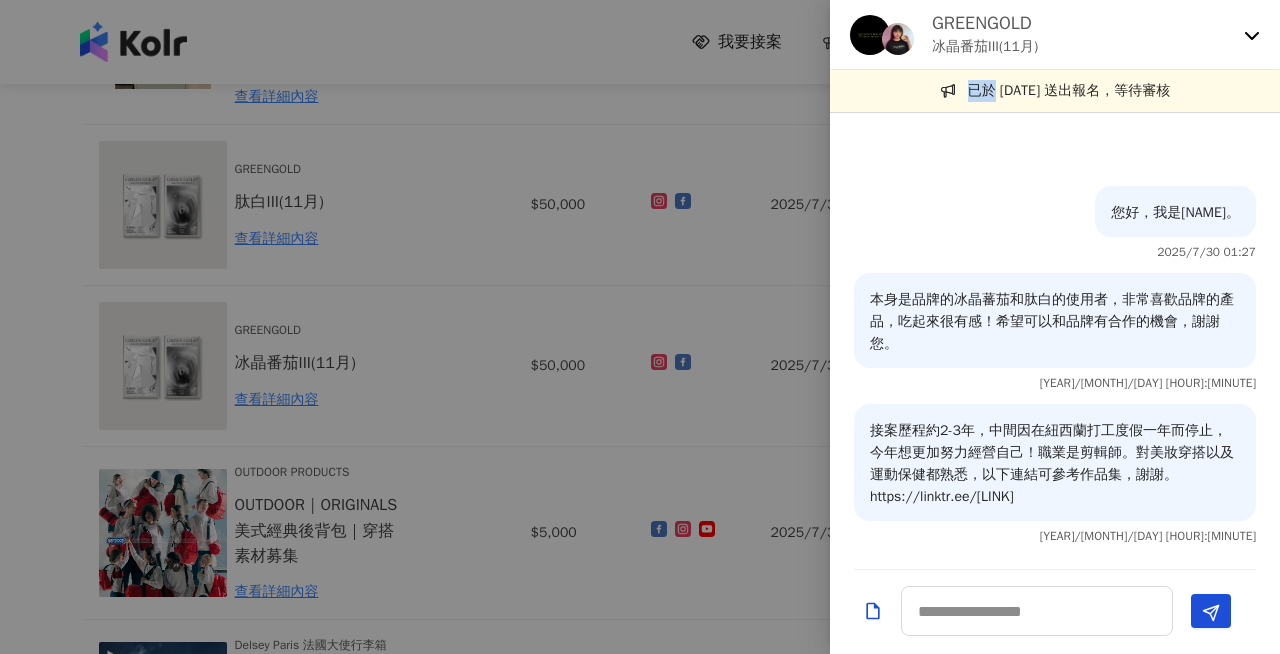 click 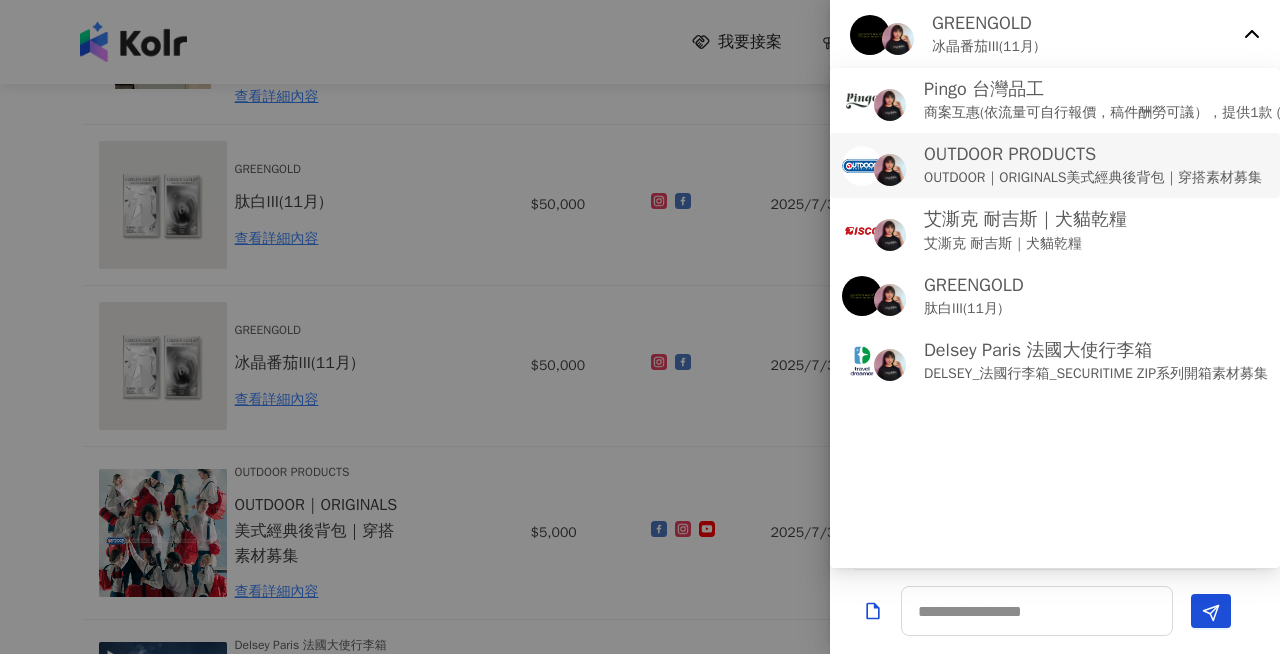 click on "OUTDOOR PRODUCTS" at bounding box center (1093, 154) 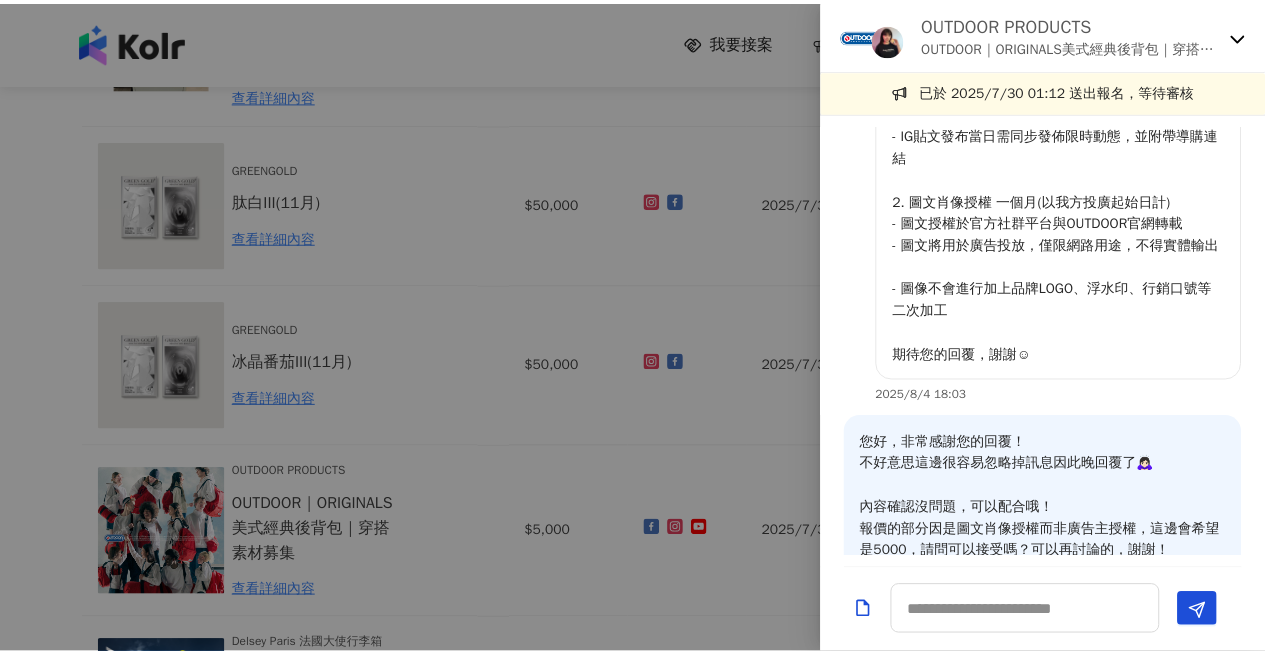 scroll, scrollTop: 381, scrollLeft: 0, axis: vertical 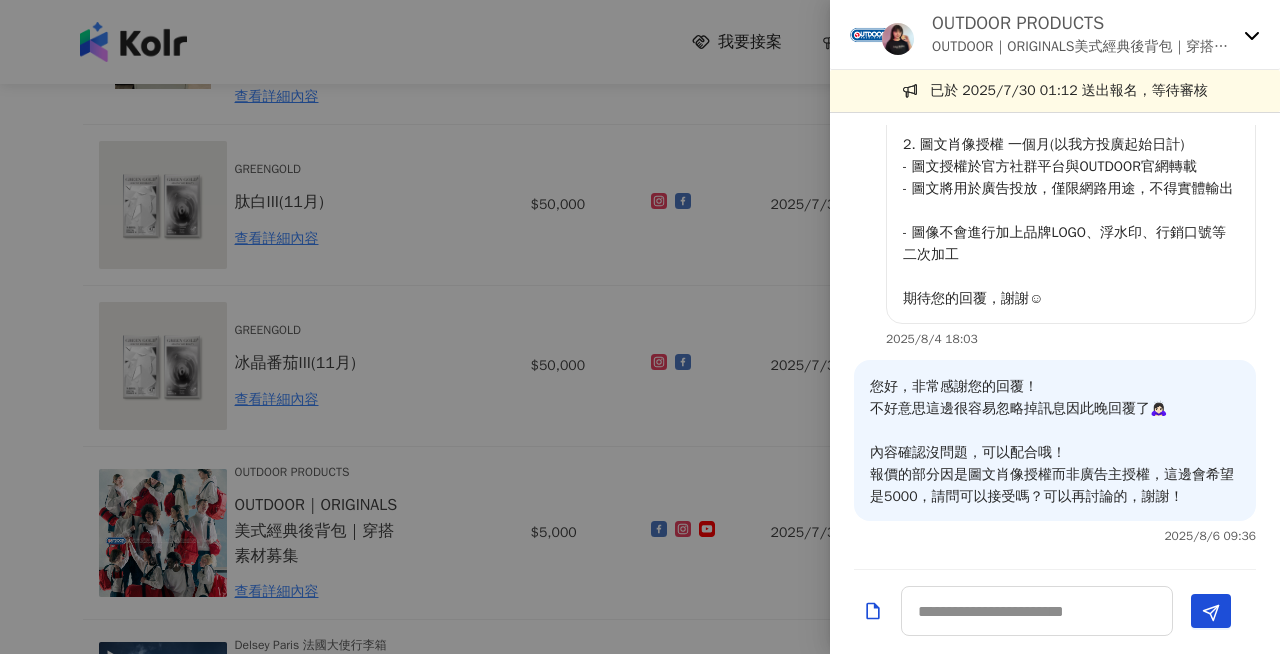 click at bounding box center (640, 327) 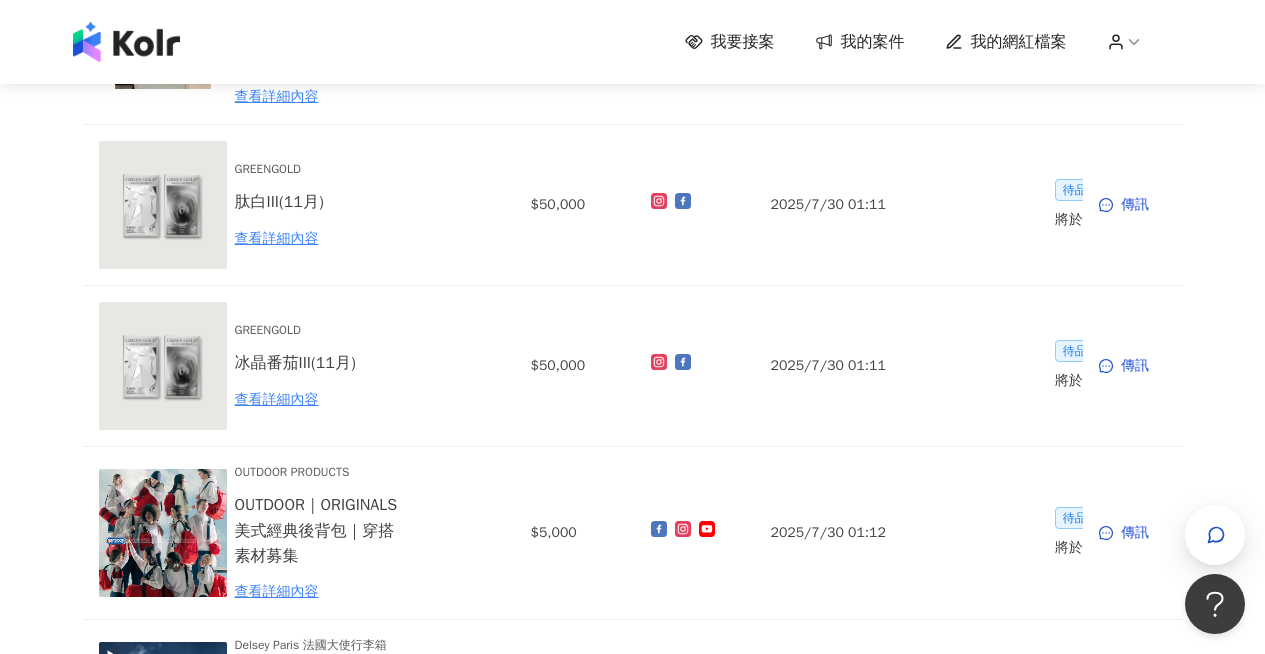click on "我的網紅檔案" at bounding box center (1019, 42) 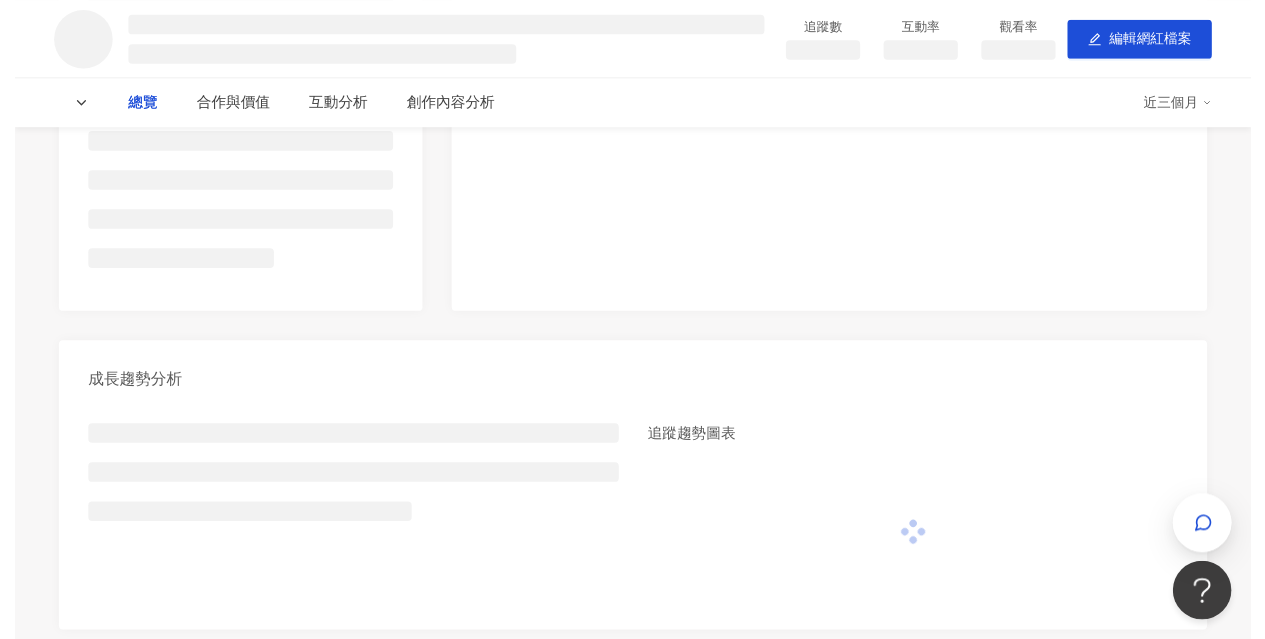 scroll, scrollTop: 0, scrollLeft: 0, axis: both 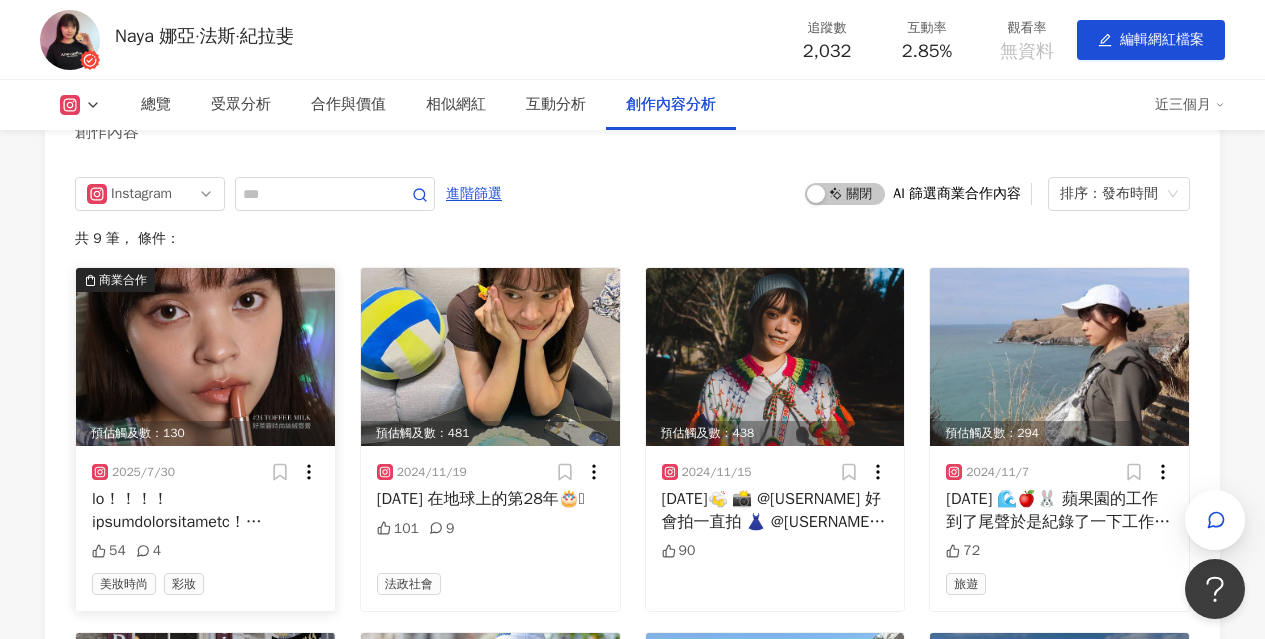 click at bounding box center (205, 357) 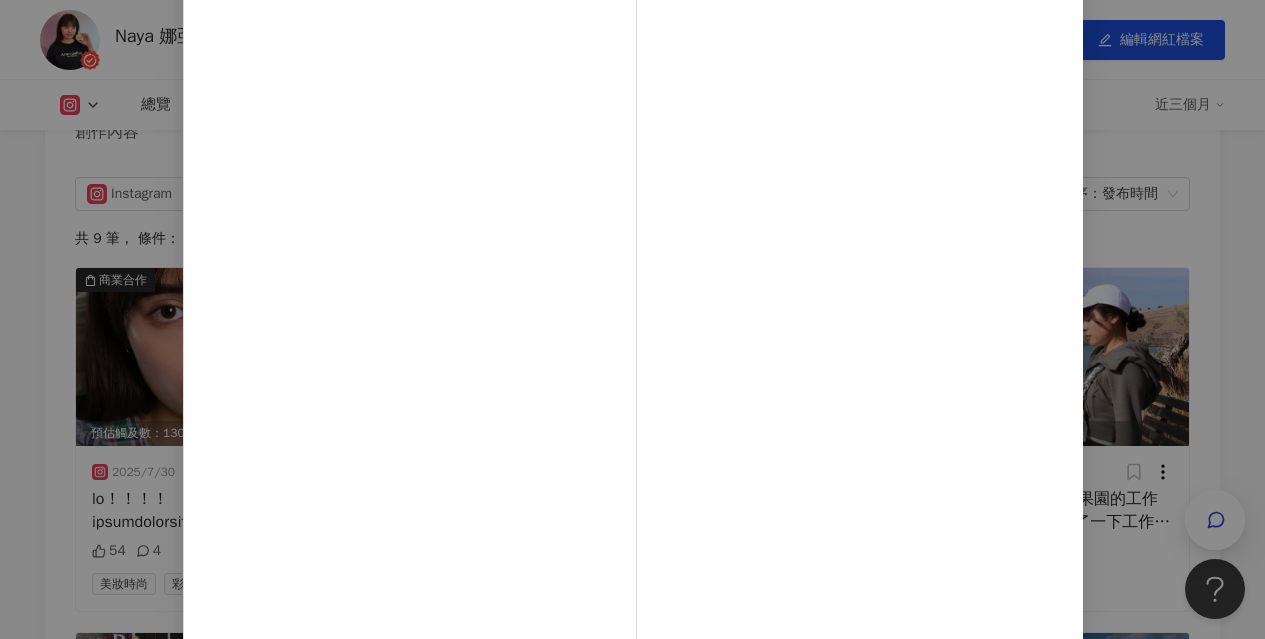 scroll, scrollTop: 0, scrollLeft: 0, axis: both 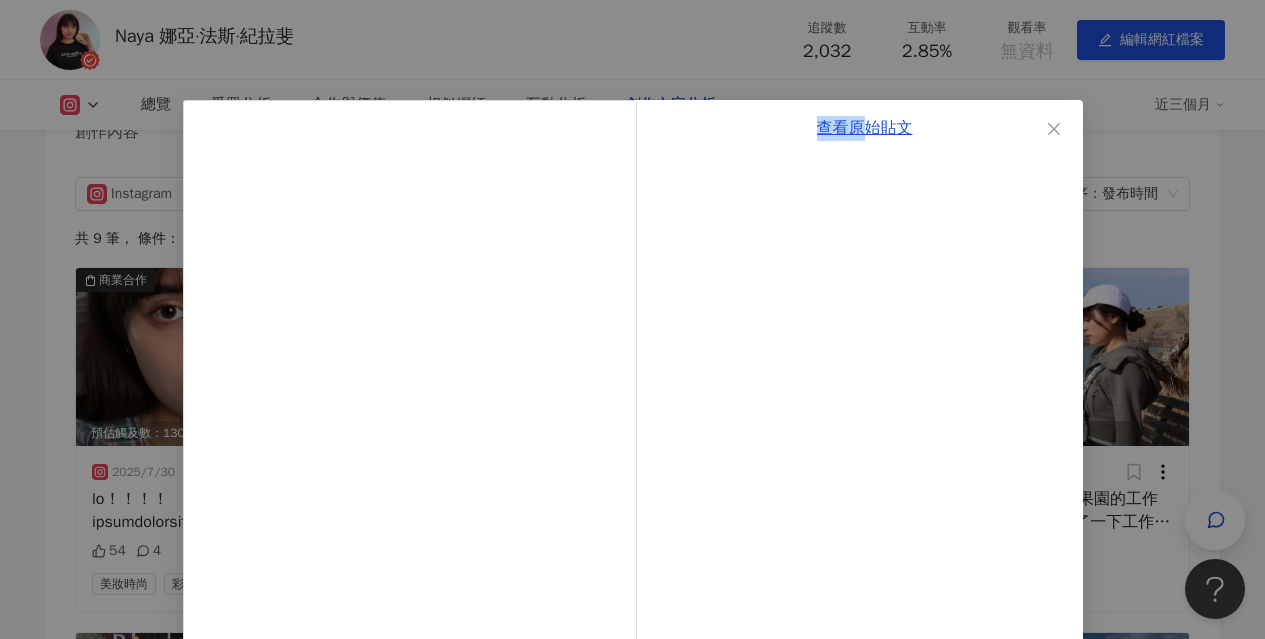 click on "查看原始貼文" at bounding box center (865, 486) 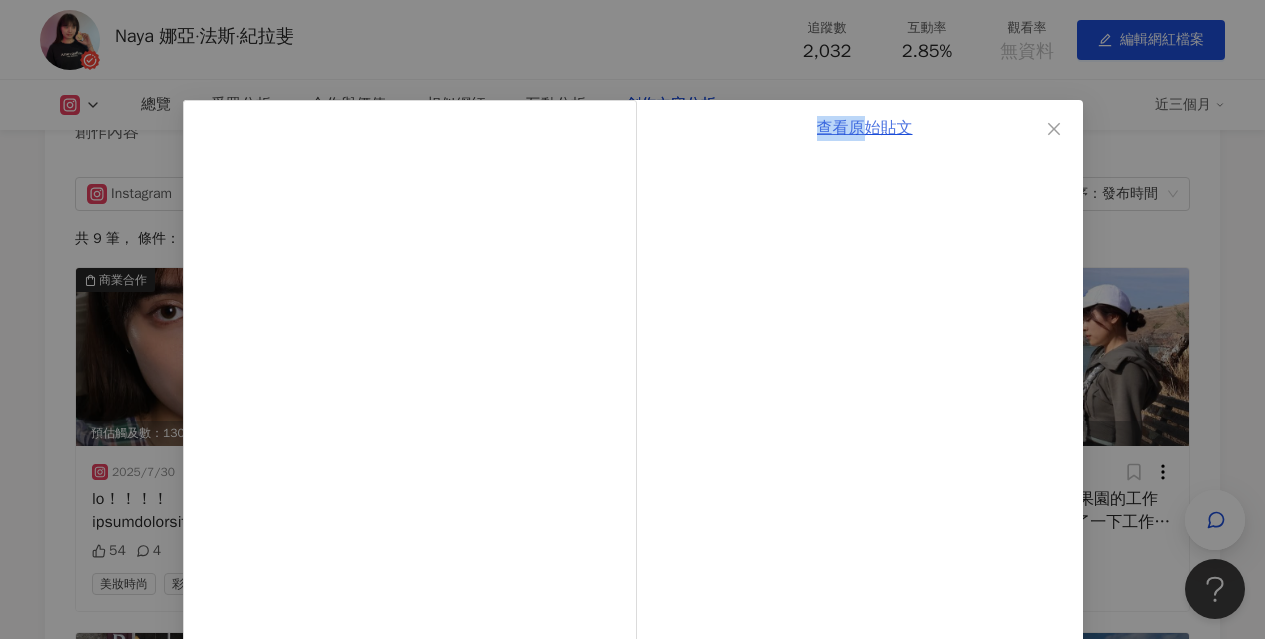 click on "查看原始貼文" at bounding box center (865, 128) 